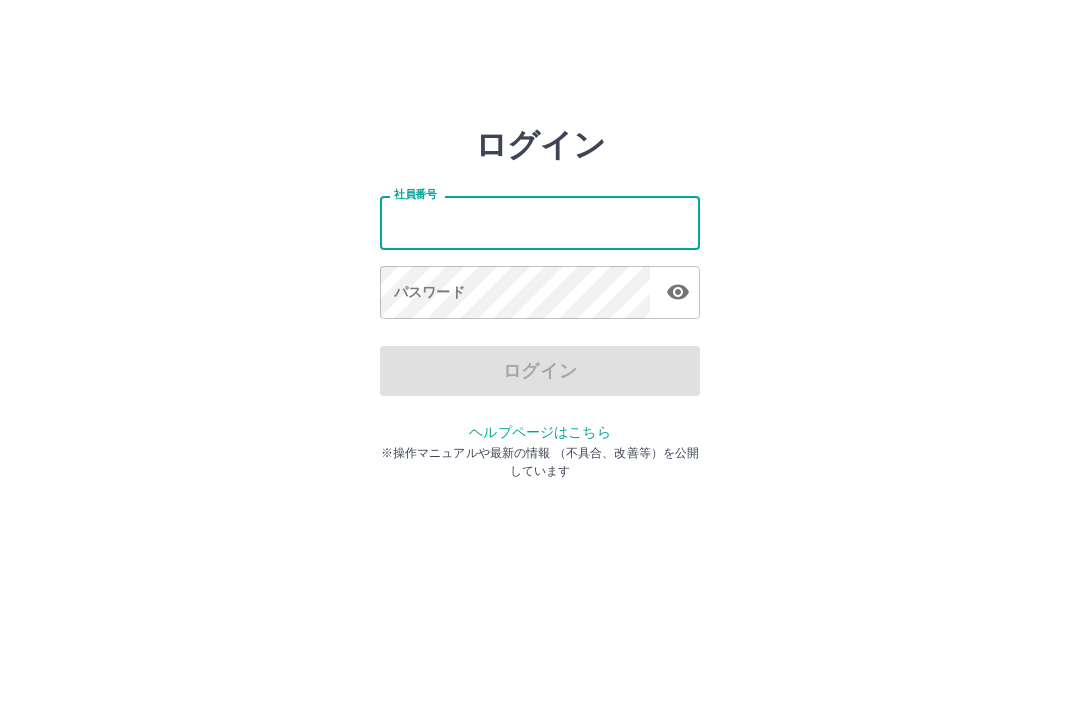 scroll, scrollTop: 0, scrollLeft: 0, axis: both 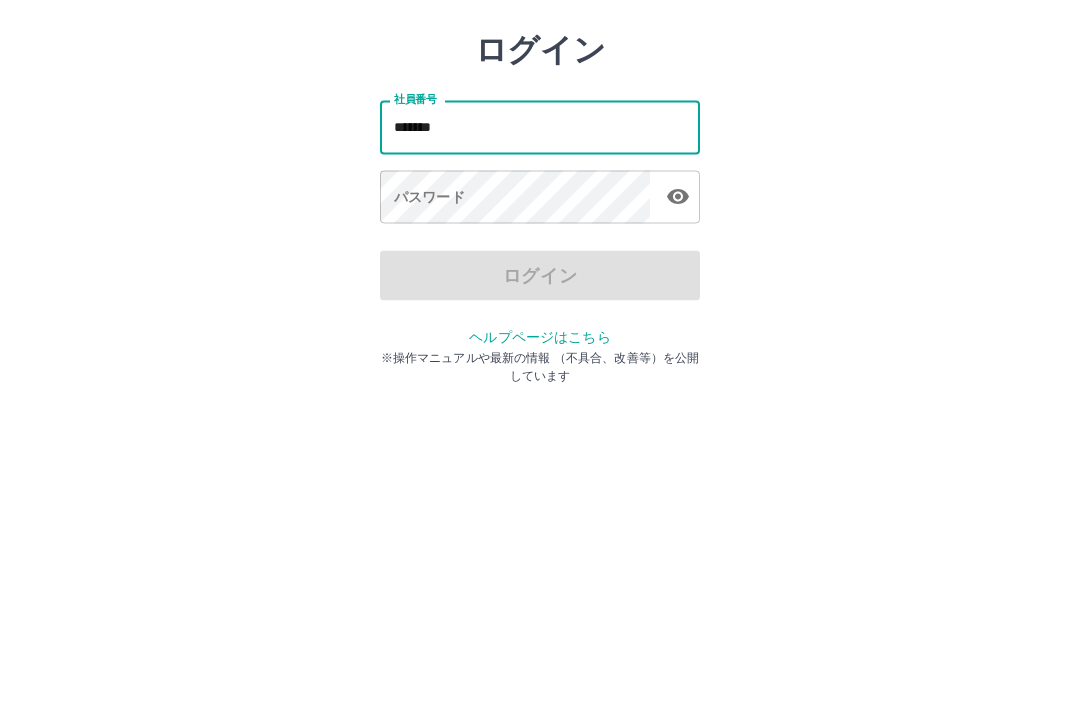 type on "*******" 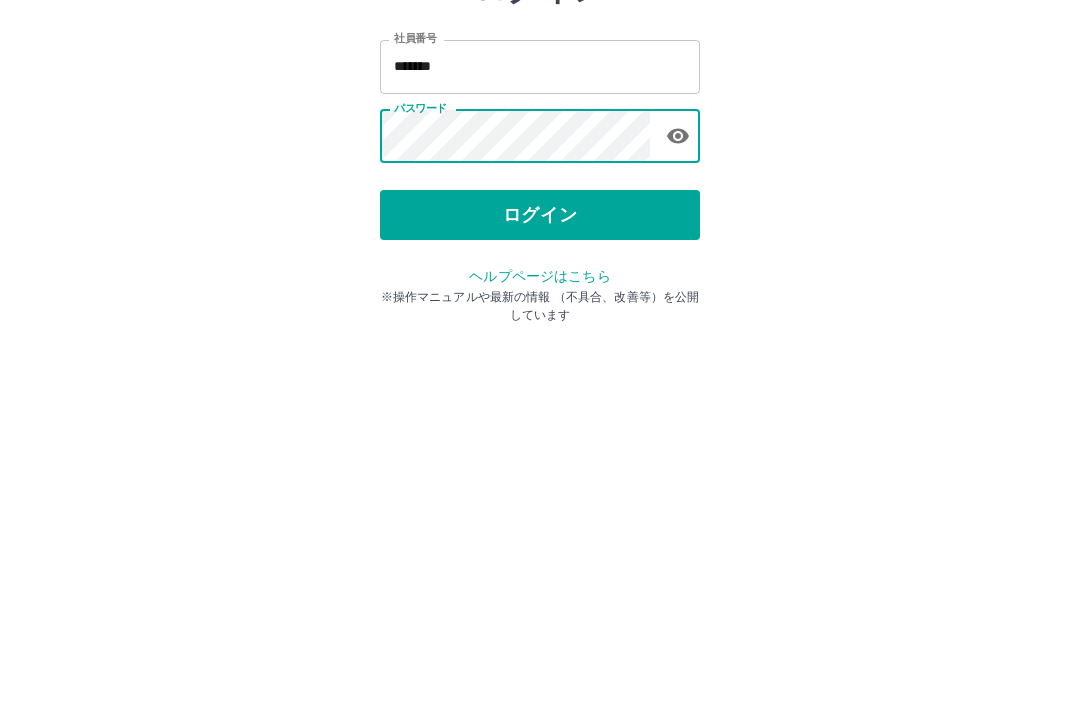 click on "ログイン" at bounding box center (540, 371) 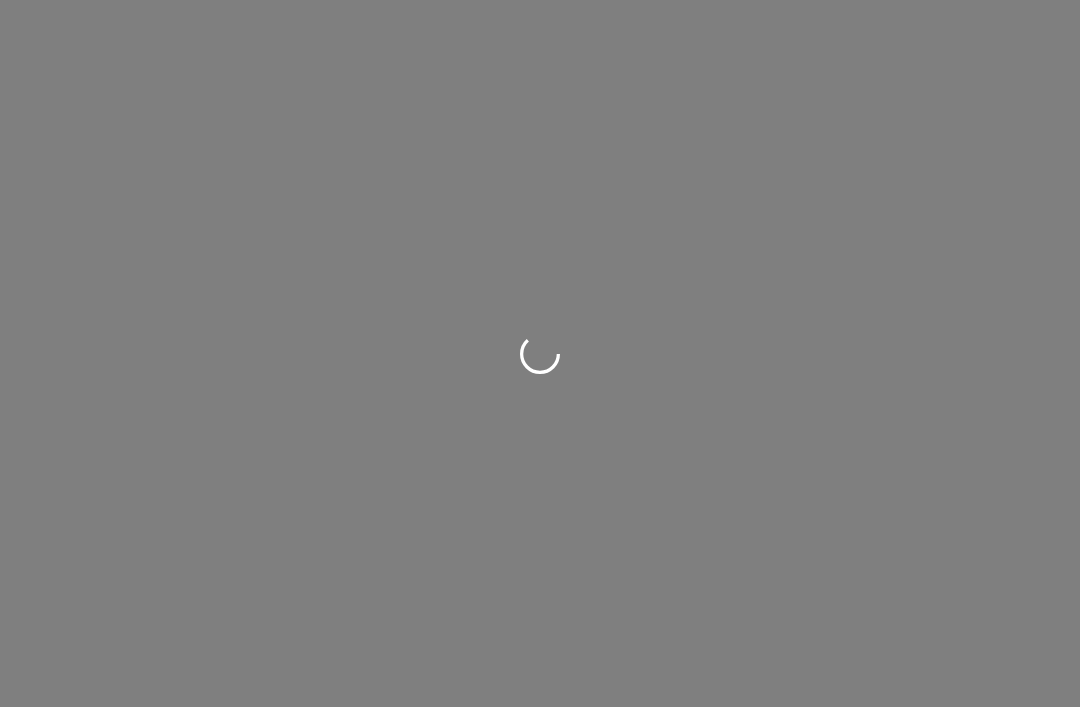 scroll, scrollTop: 0, scrollLeft: 0, axis: both 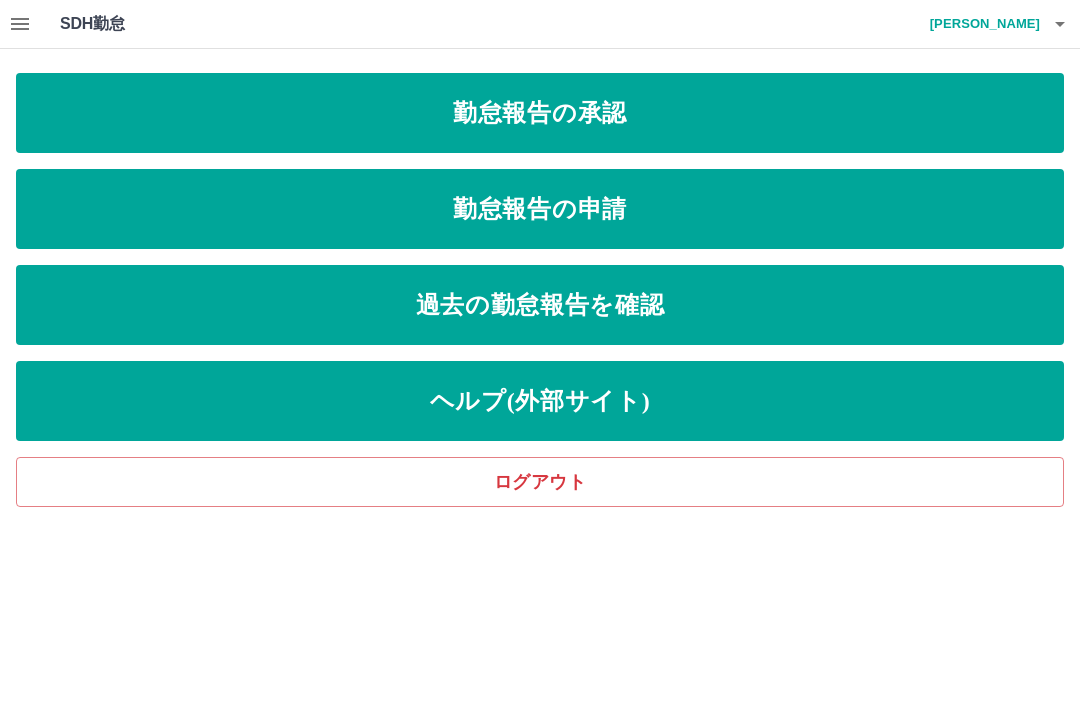 click on "勤怠報告の承認" at bounding box center [540, 113] 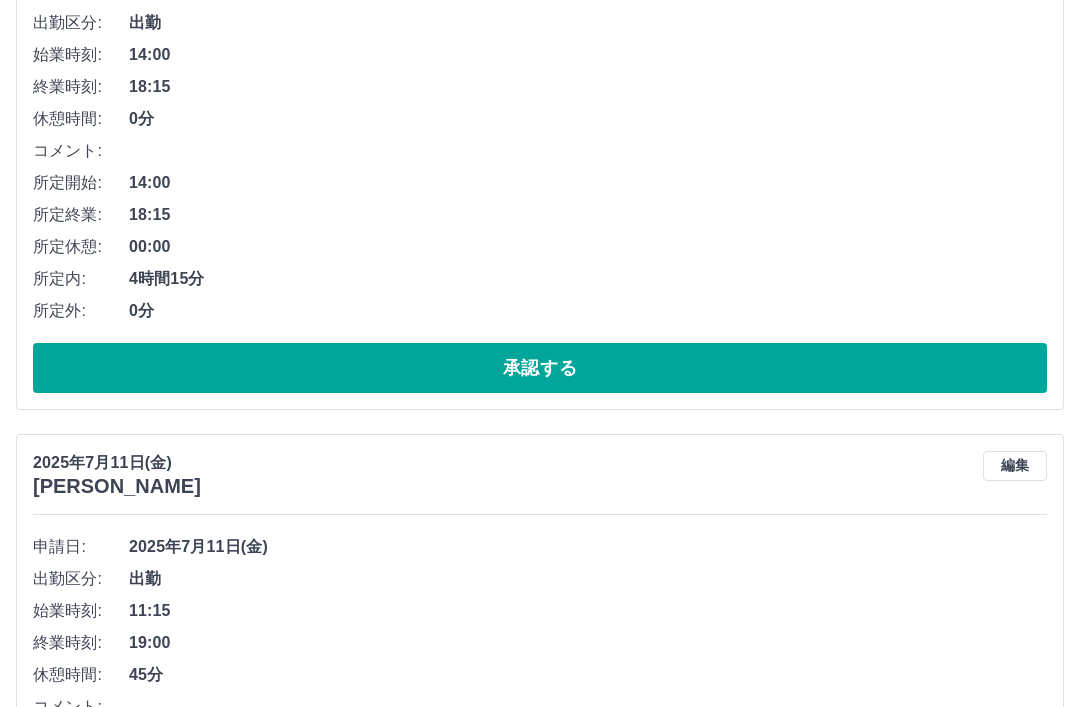 scroll, scrollTop: 2778, scrollLeft: 0, axis: vertical 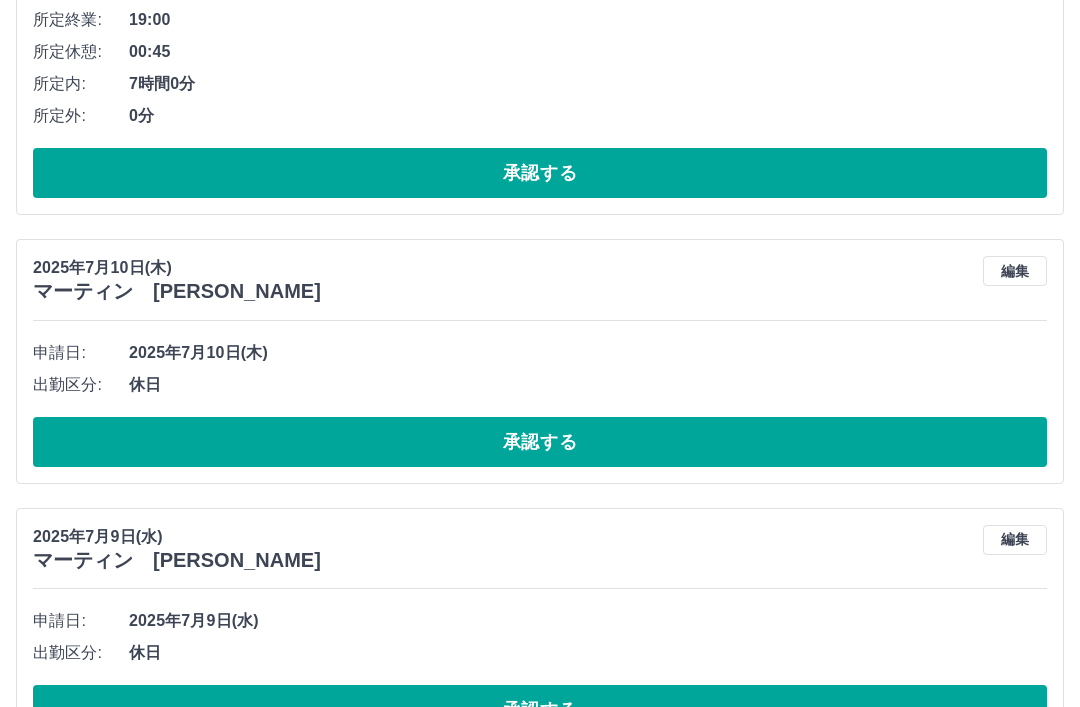 click on "承認する" at bounding box center [540, 710] 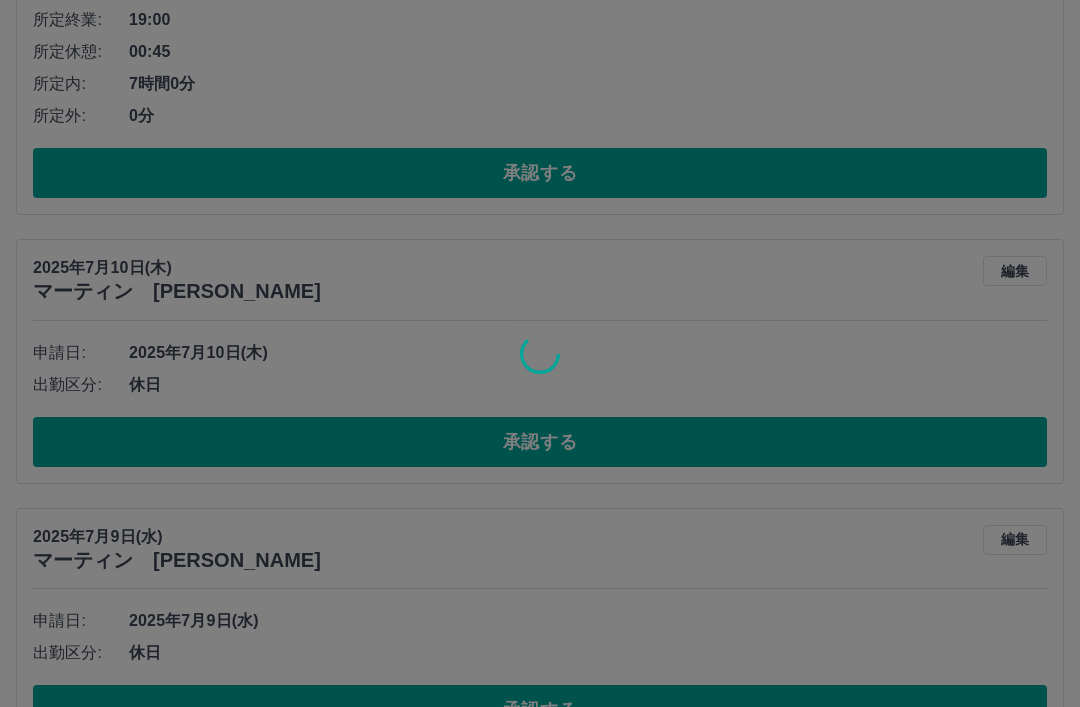 scroll, scrollTop: 2510, scrollLeft: 0, axis: vertical 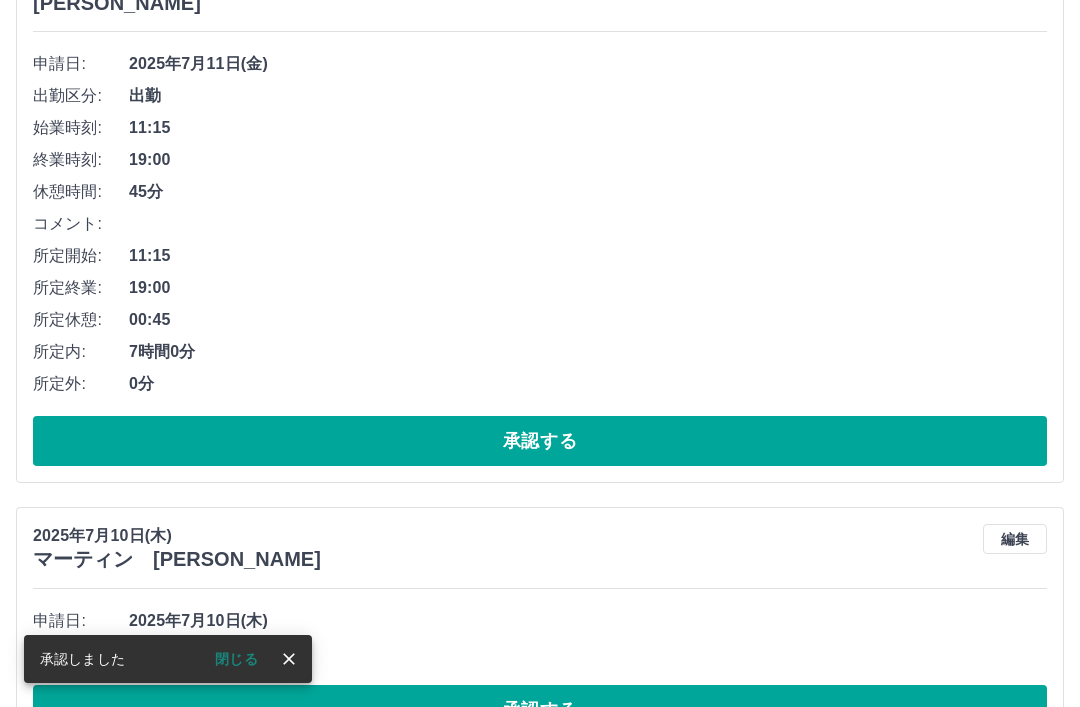 click on "承認する" at bounding box center [540, 710] 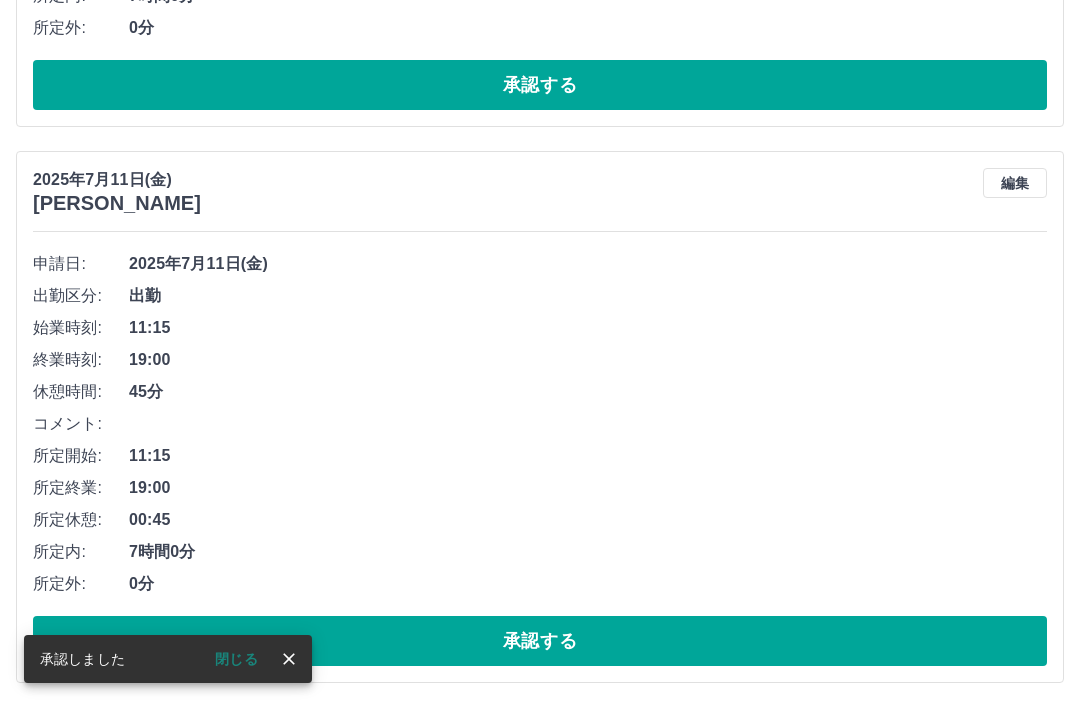 scroll, scrollTop: 2242, scrollLeft: 0, axis: vertical 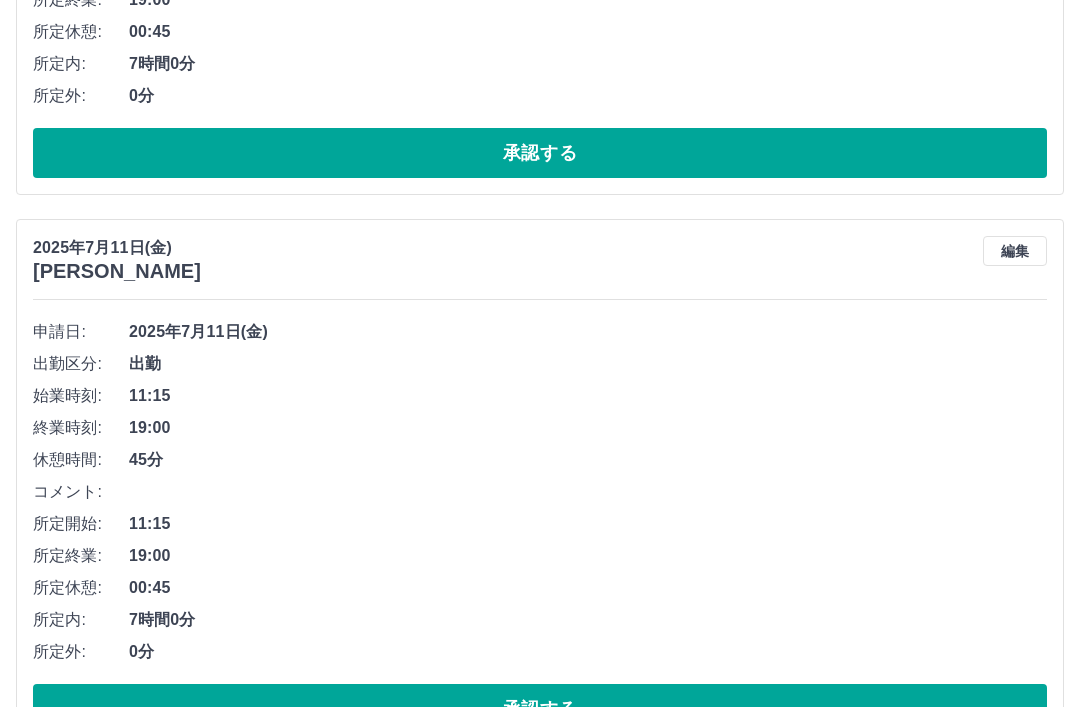click on "承認する" at bounding box center [540, 709] 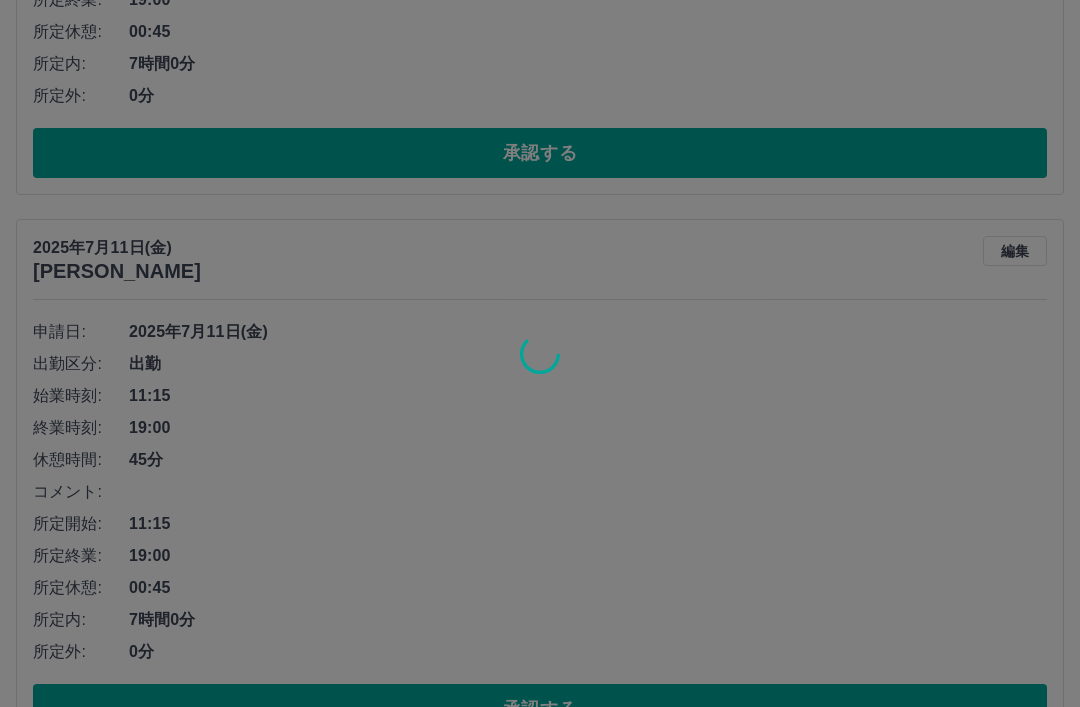 scroll, scrollTop: 1686, scrollLeft: 0, axis: vertical 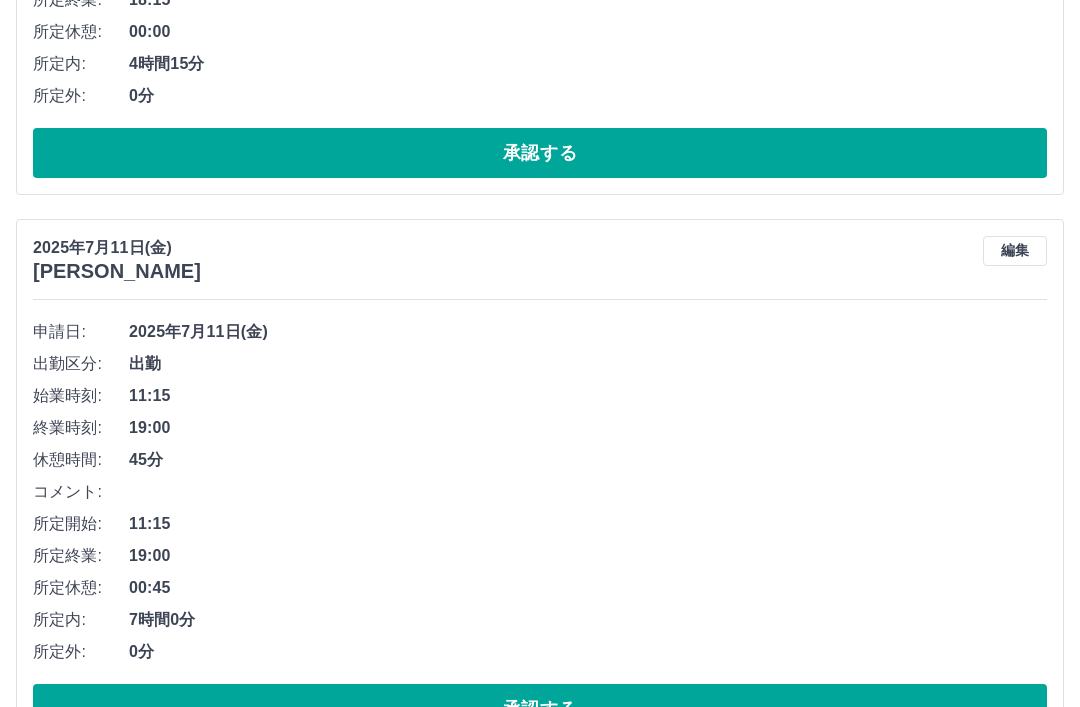 click on "承認する" at bounding box center [540, 709] 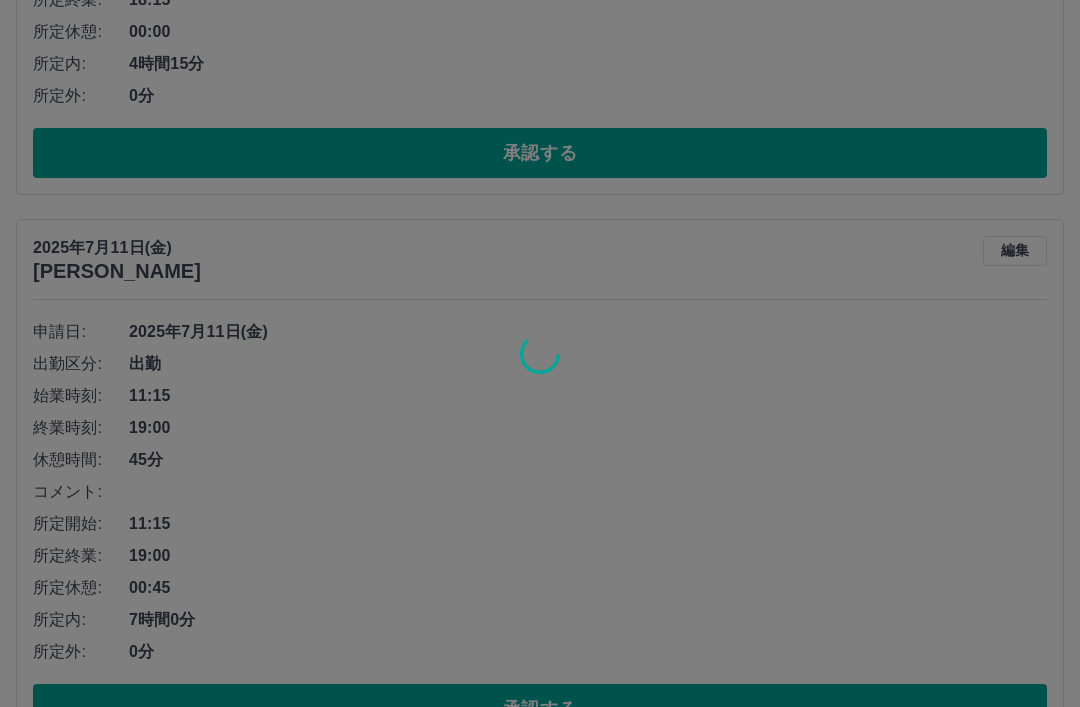 scroll, scrollTop: 1130, scrollLeft: 0, axis: vertical 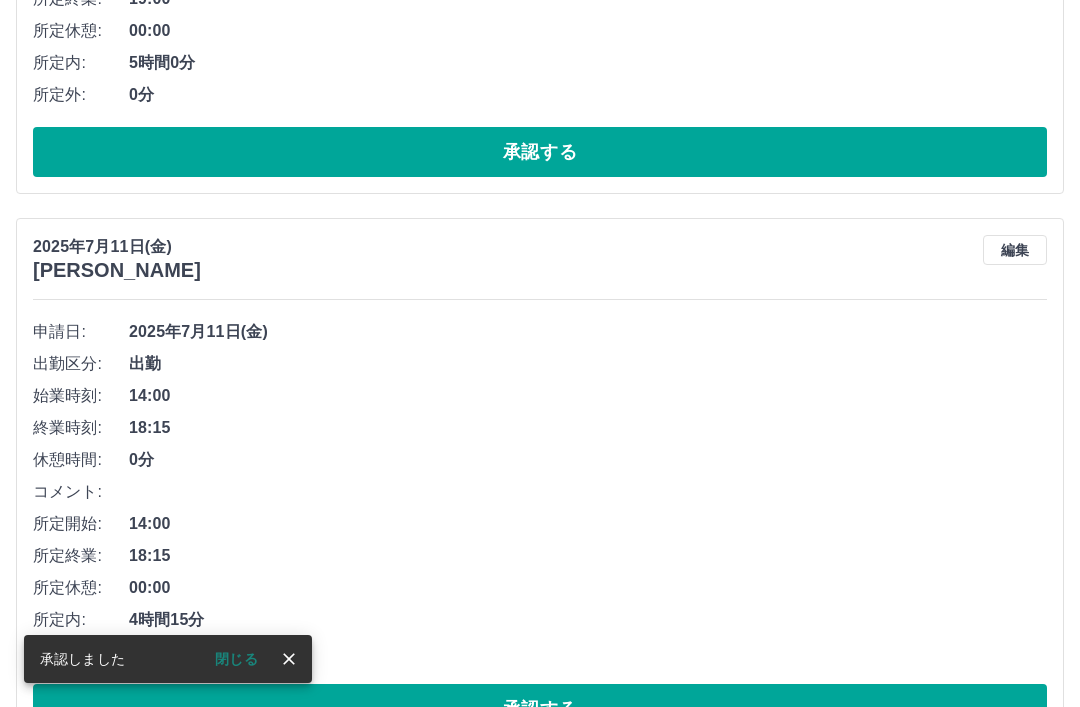 click on "承認する" at bounding box center (540, 709) 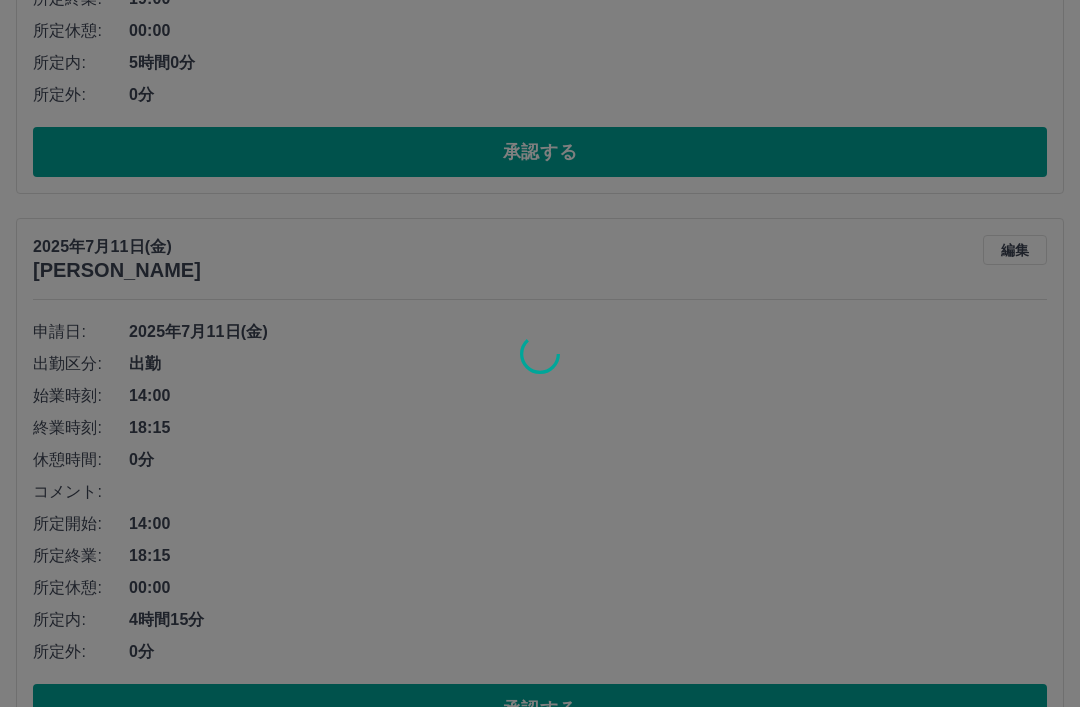 scroll, scrollTop: 574, scrollLeft: 0, axis: vertical 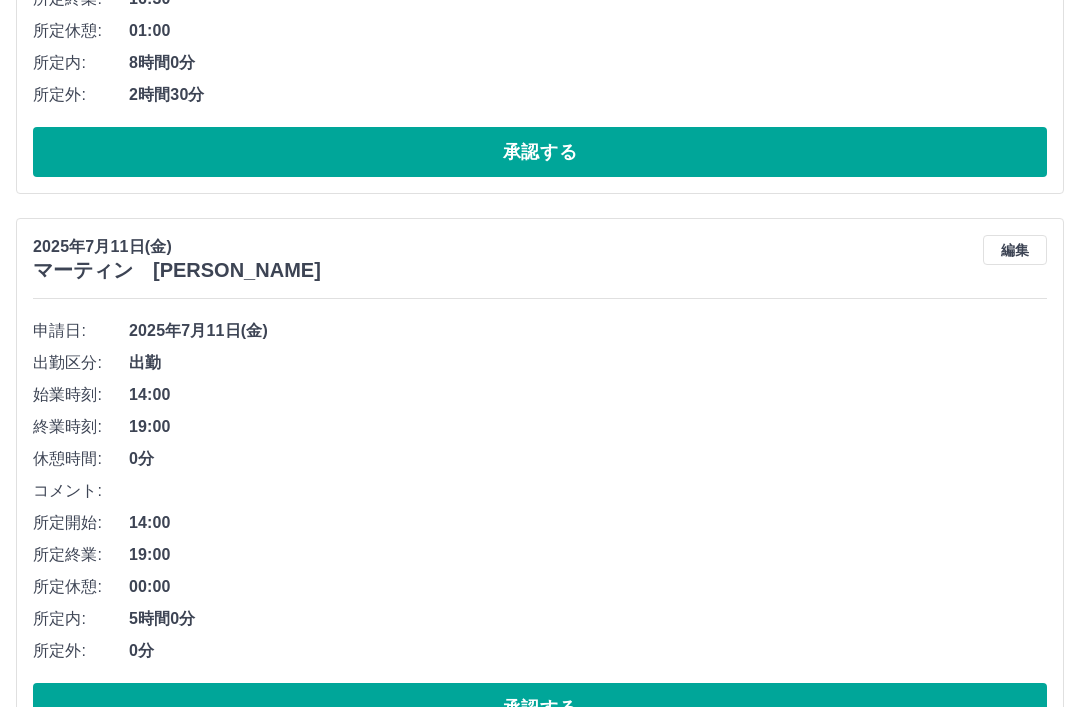 click on "承認する" at bounding box center (540, 708) 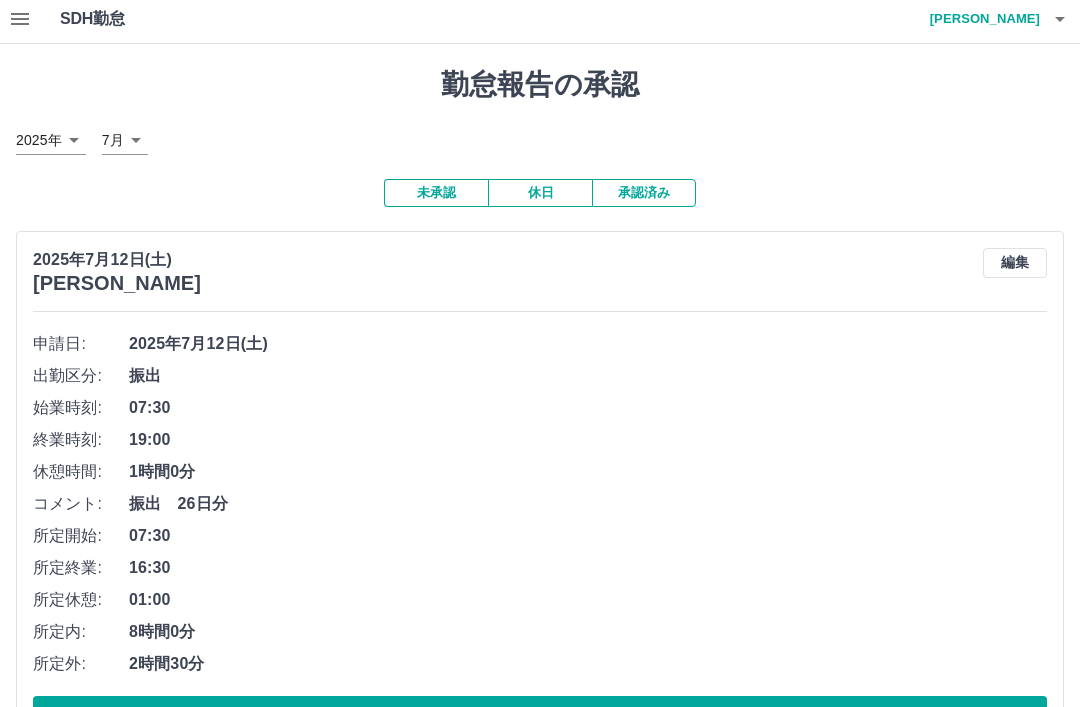scroll, scrollTop: 0, scrollLeft: 0, axis: both 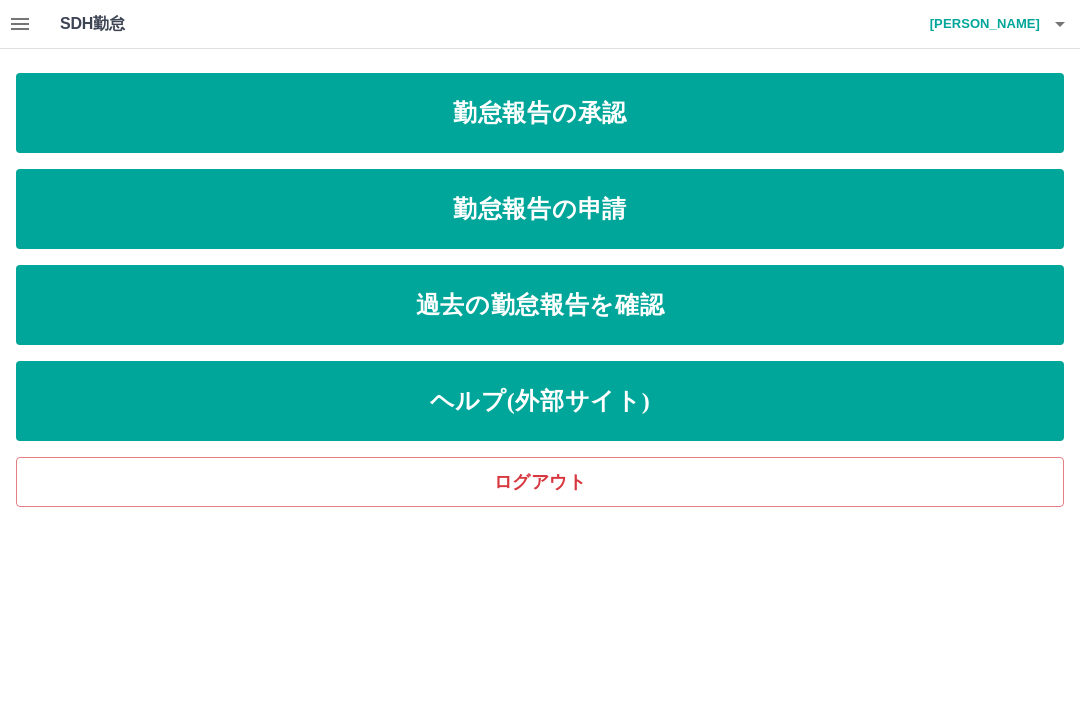 click on "勤怠報告の申請" at bounding box center (540, 209) 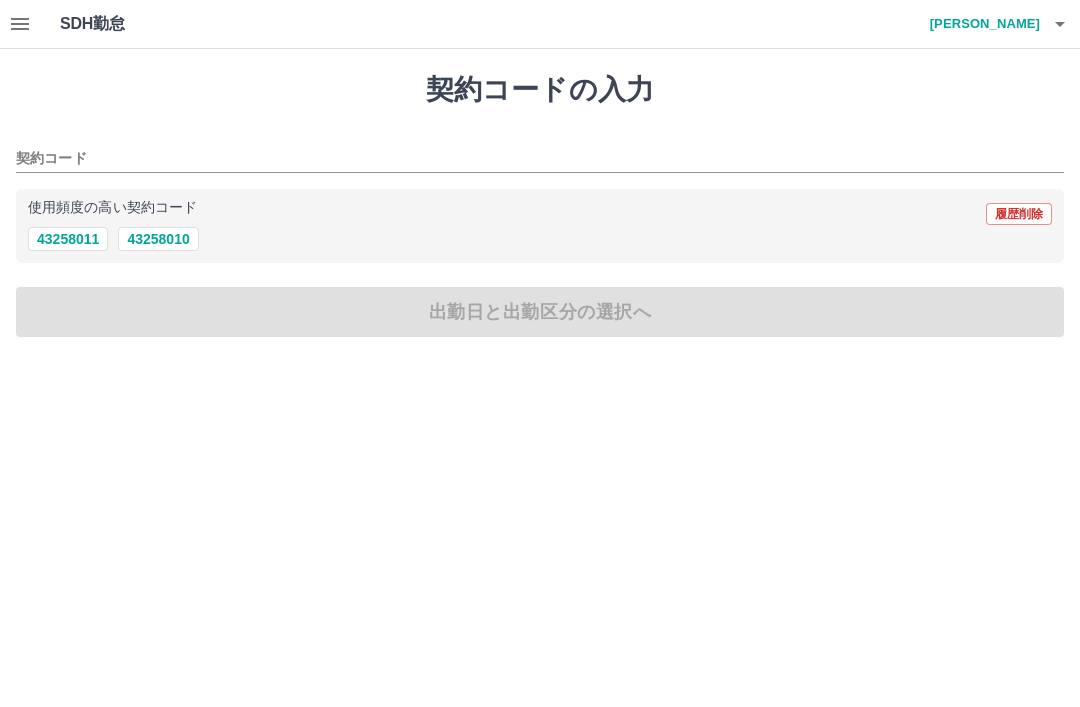click on "43258010" at bounding box center [158, 239] 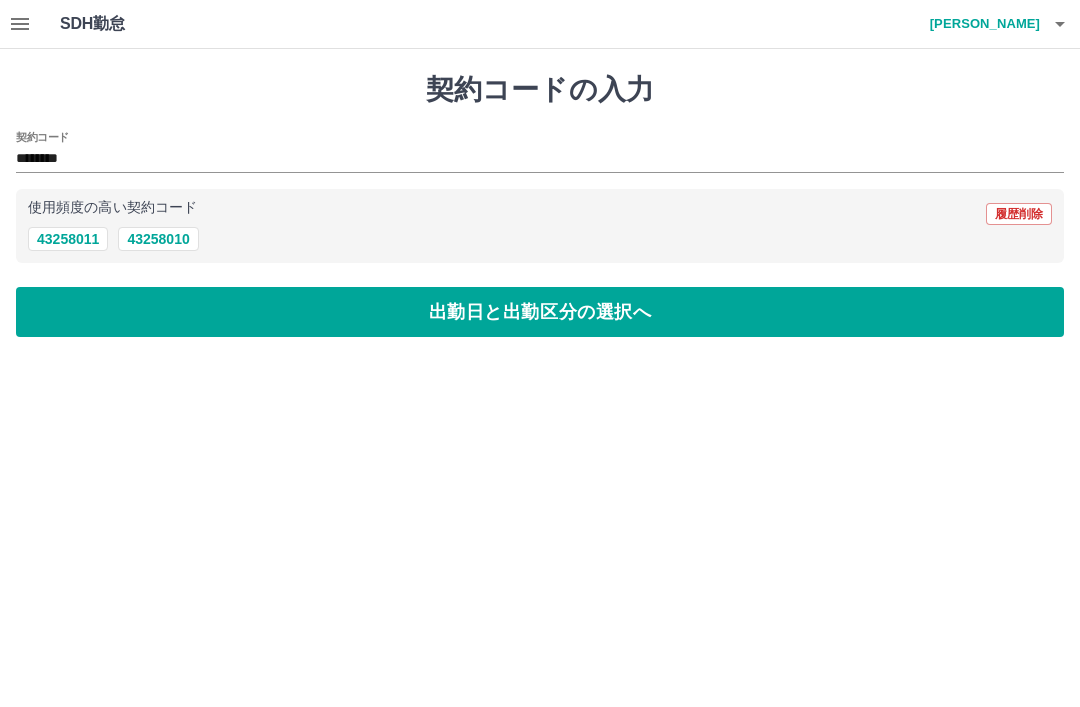 type on "********" 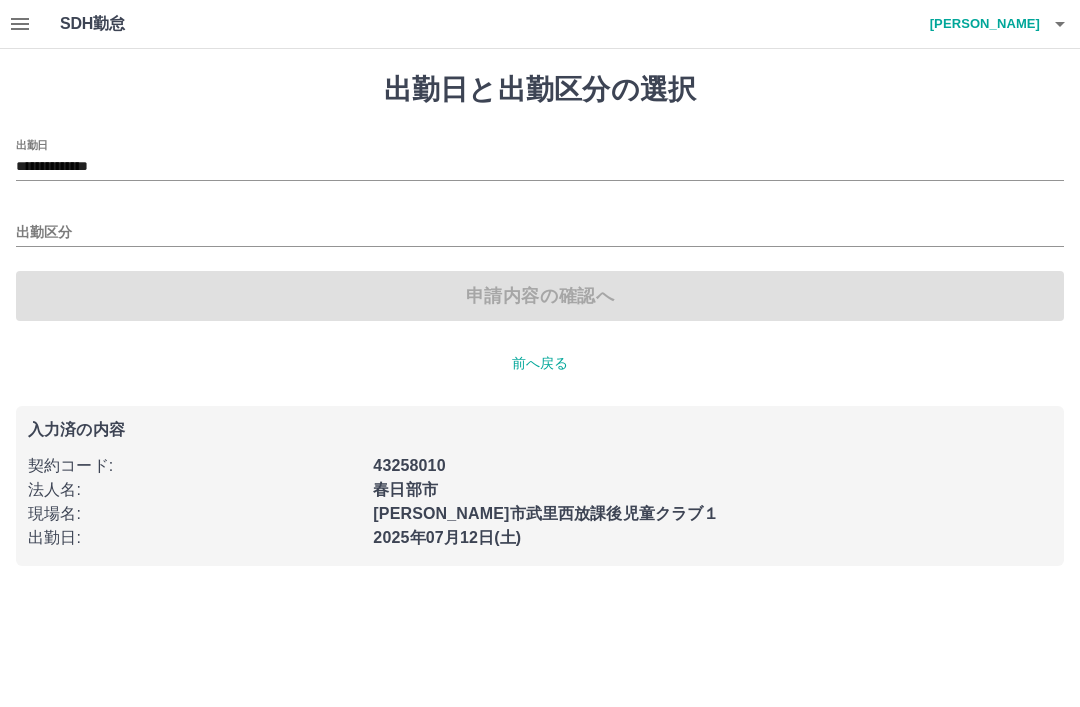 click on "**********" at bounding box center [540, 160] 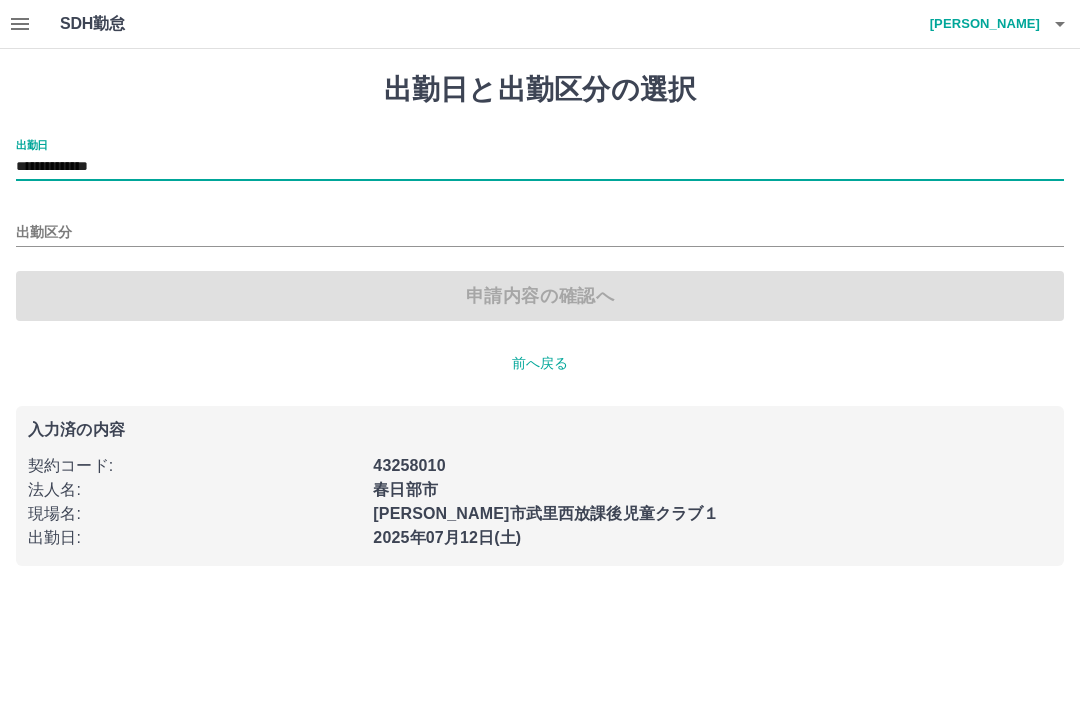 click on "出勤区分" at bounding box center (540, 233) 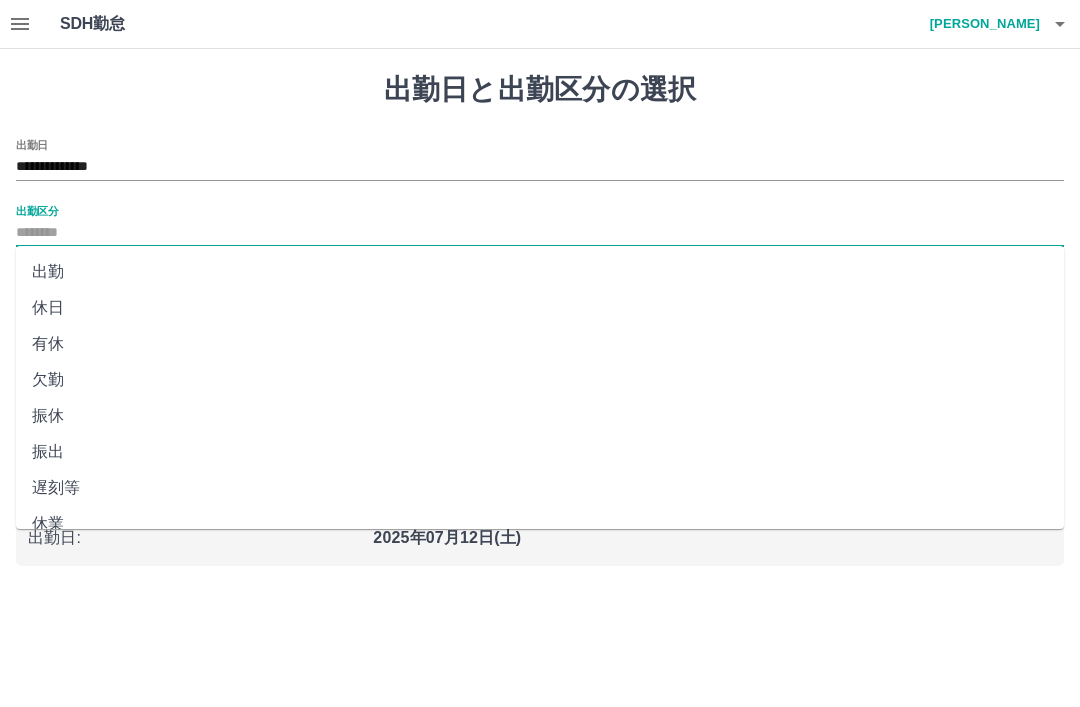 click on "**********" at bounding box center (540, 167) 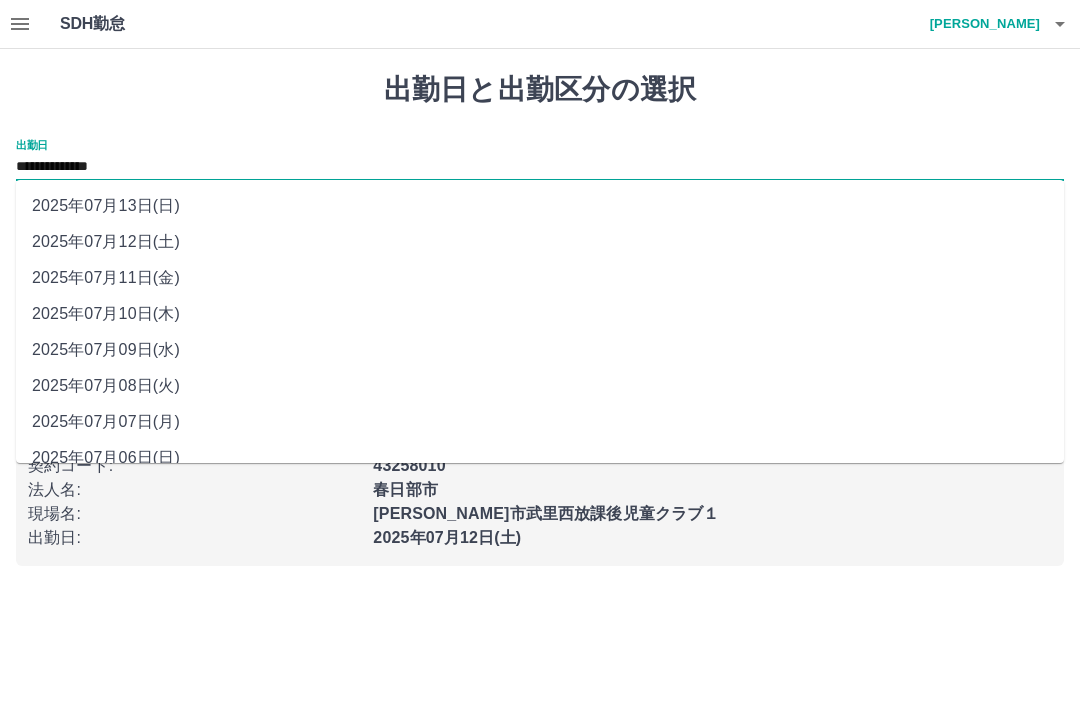 click on "2025年07月13日(日)" at bounding box center [540, 206] 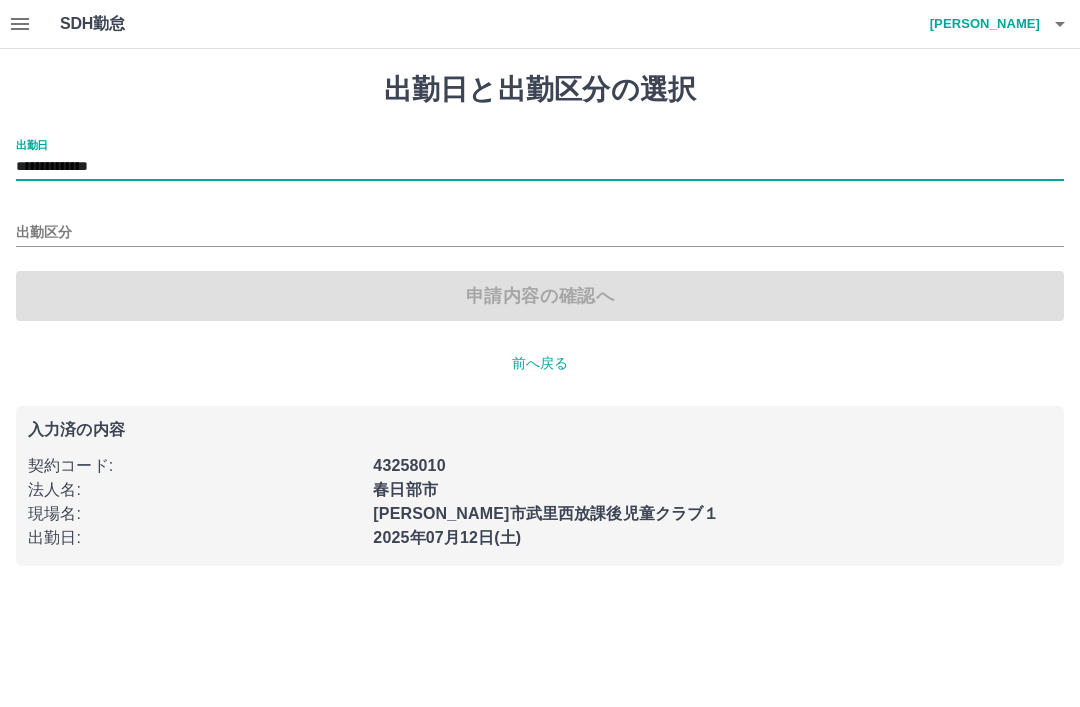 click on "出勤区分" at bounding box center [540, 233] 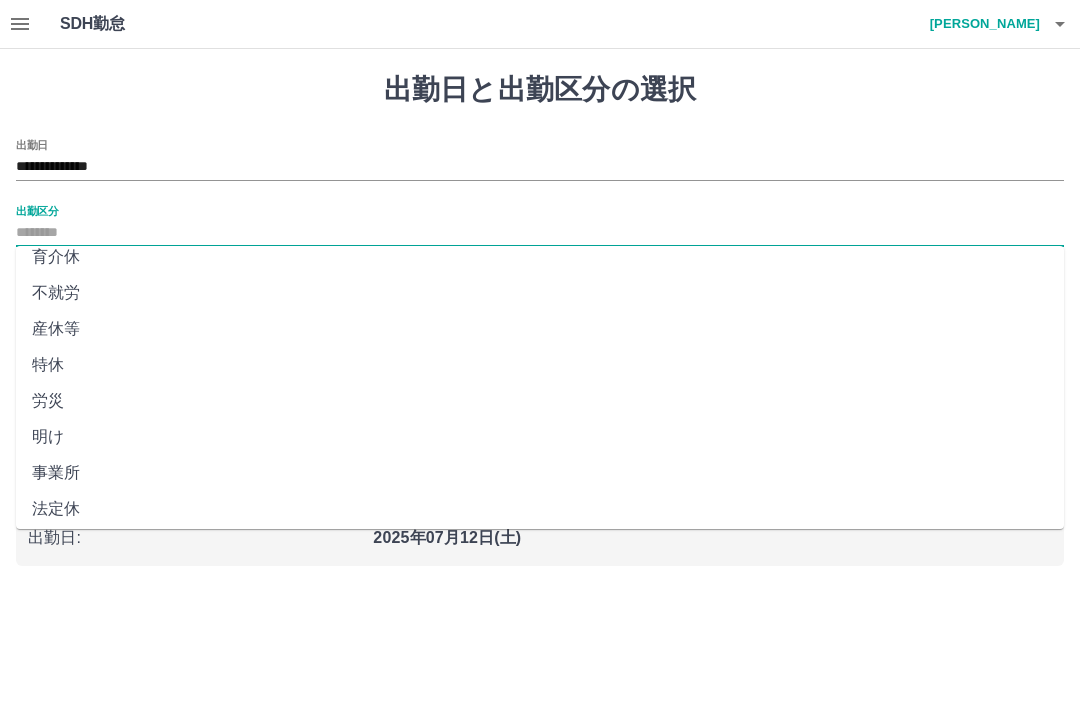 scroll, scrollTop: 346, scrollLeft: 0, axis: vertical 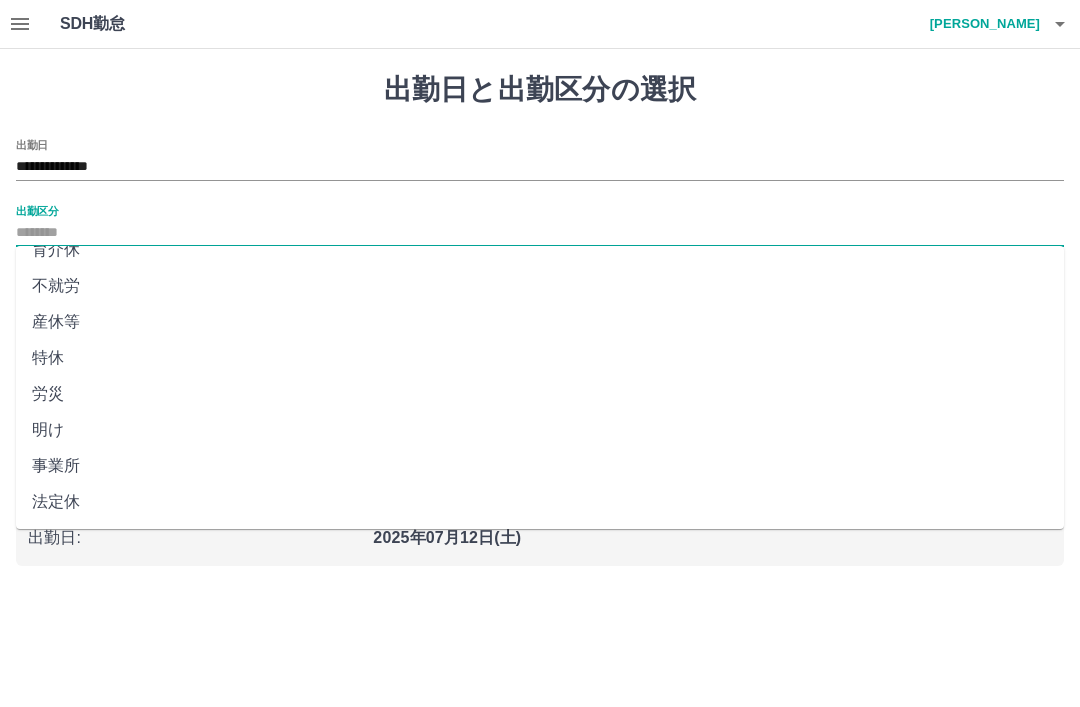 click on "法定休" at bounding box center (540, 502) 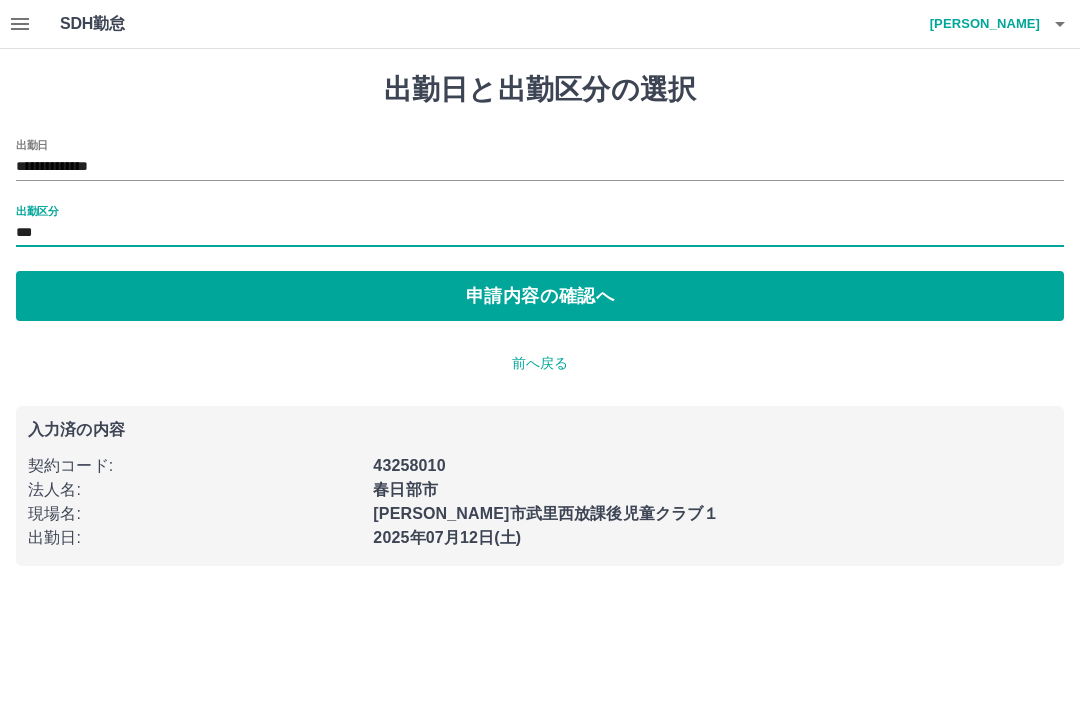click on "申請内容の確認へ" at bounding box center [540, 296] 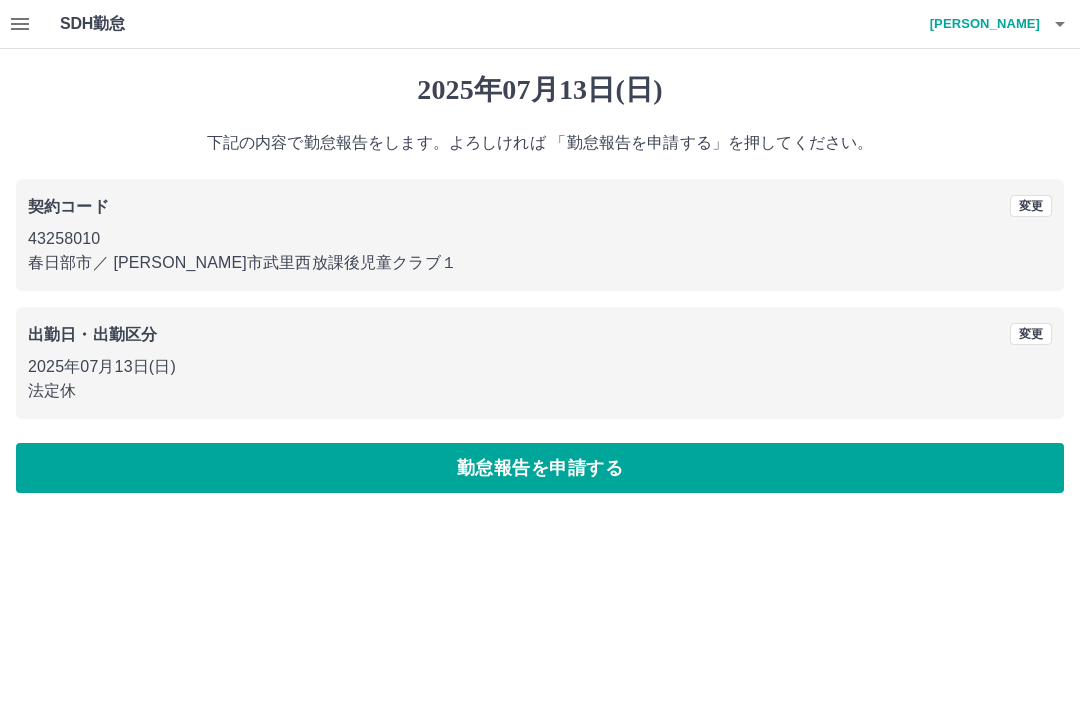 click on "勤怠報告を申請する" at bounding box center [540, 468] 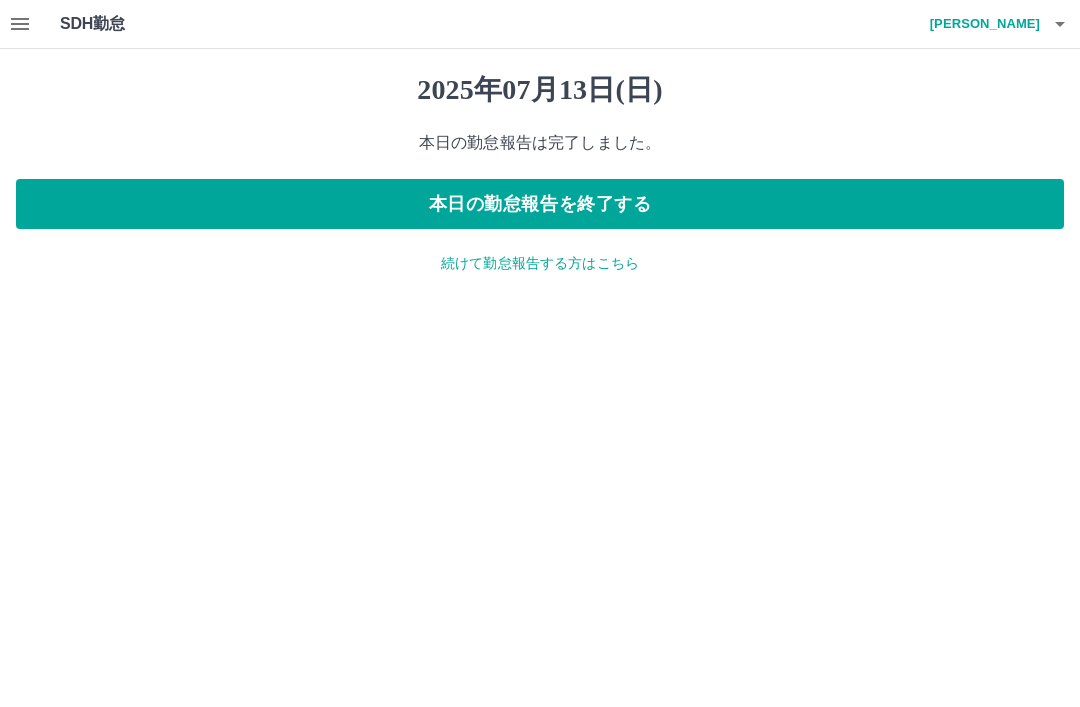 click on "SDH勤怠 溝江　陽子 2025年07月13日(日) 本日の勤怠報告は完了しました。 本日の勤怠報告を終了する 続けて勤怠報告する方はこちら SDH勤怠" at bounding box center (540, 149) 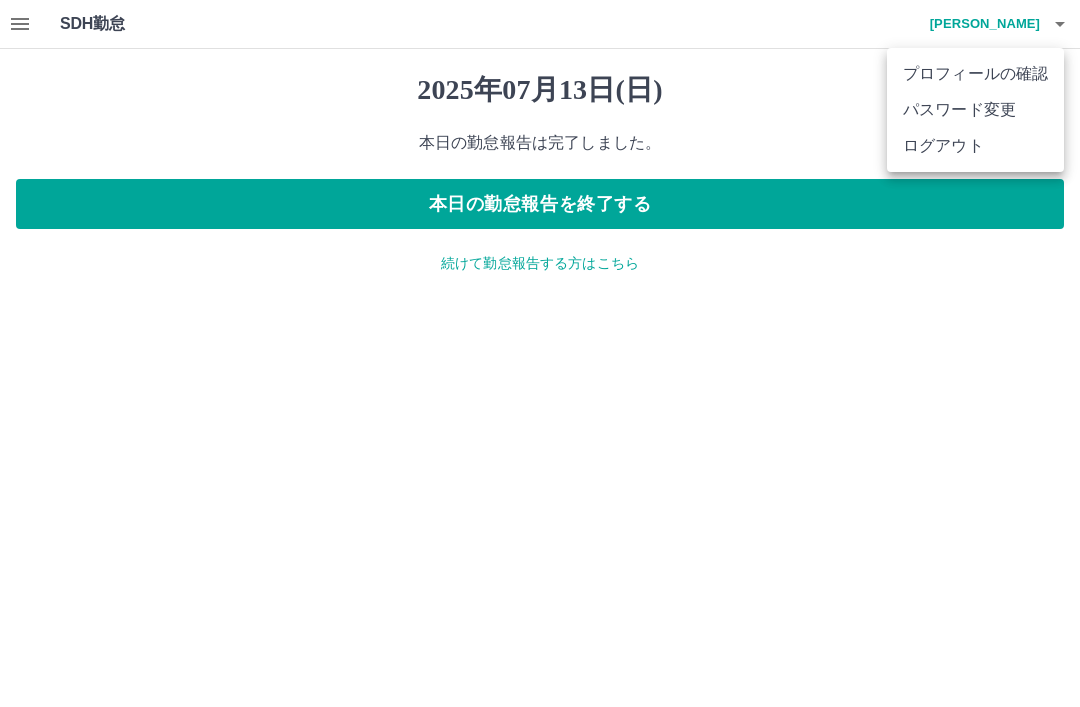 click on "ログアウト" at bounding box center (975, 146) 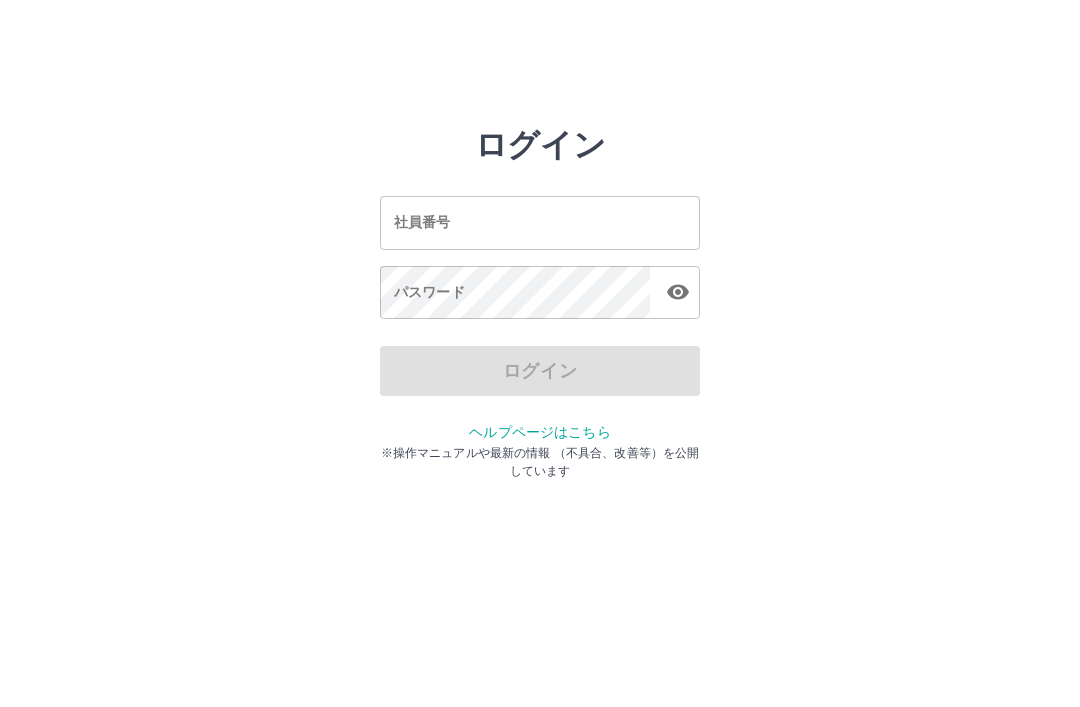 scroll, scrollTop: 0, scrollLeft: 0, axis: both 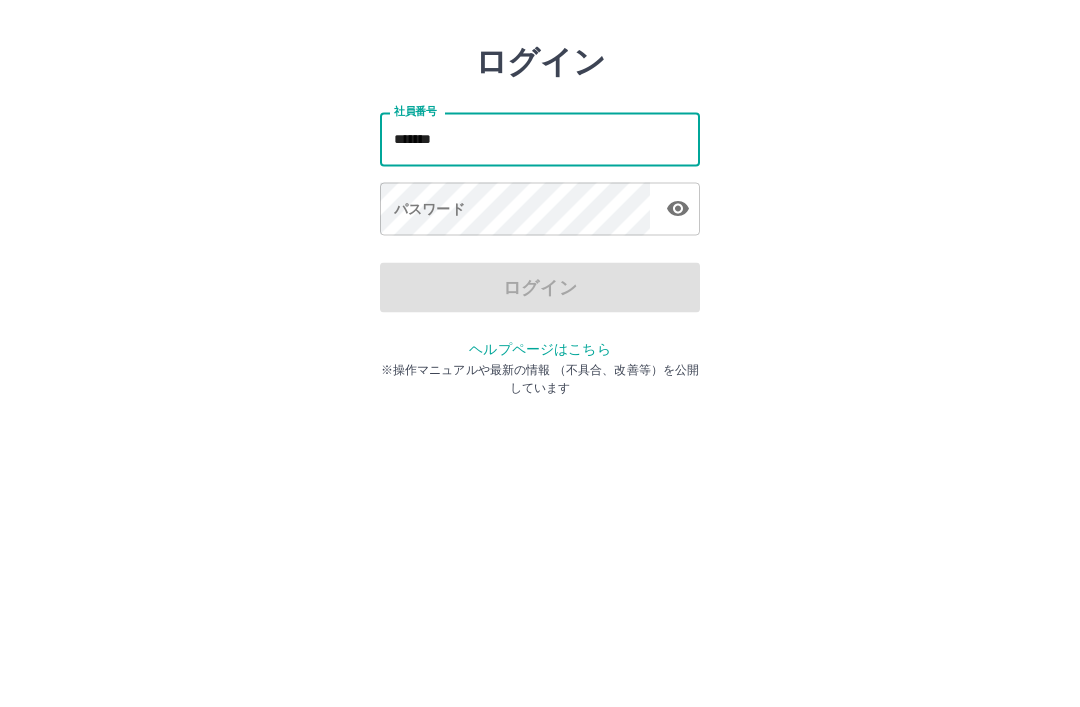 type on "*******" 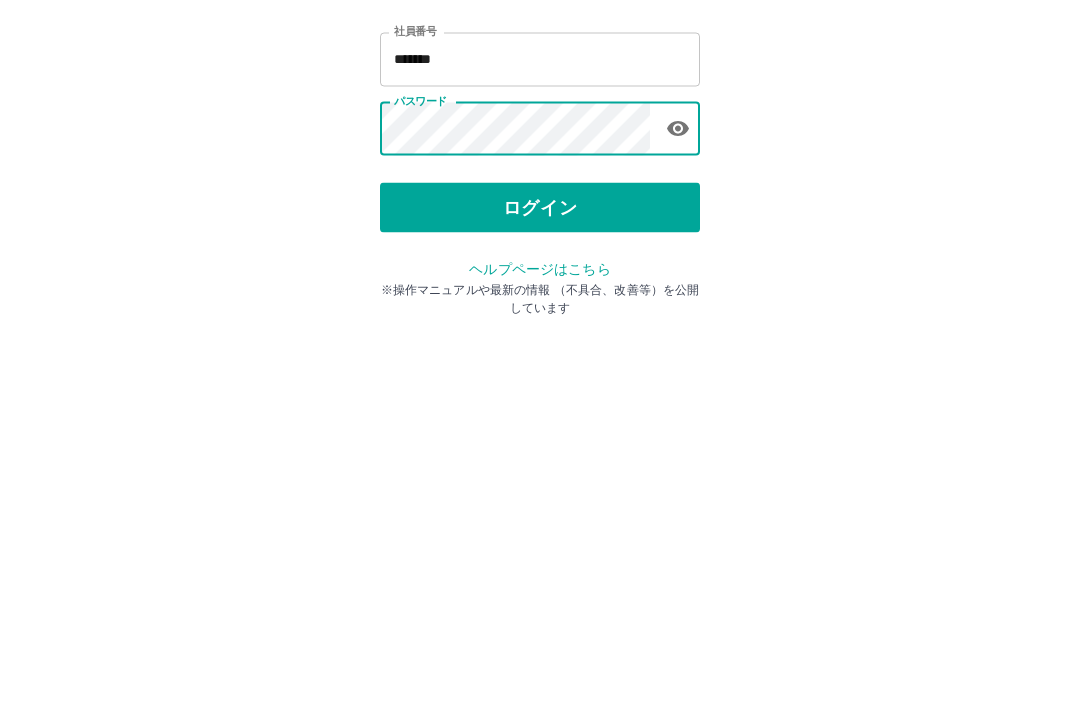 click on "ログイン" at bounding box center (540, 371) 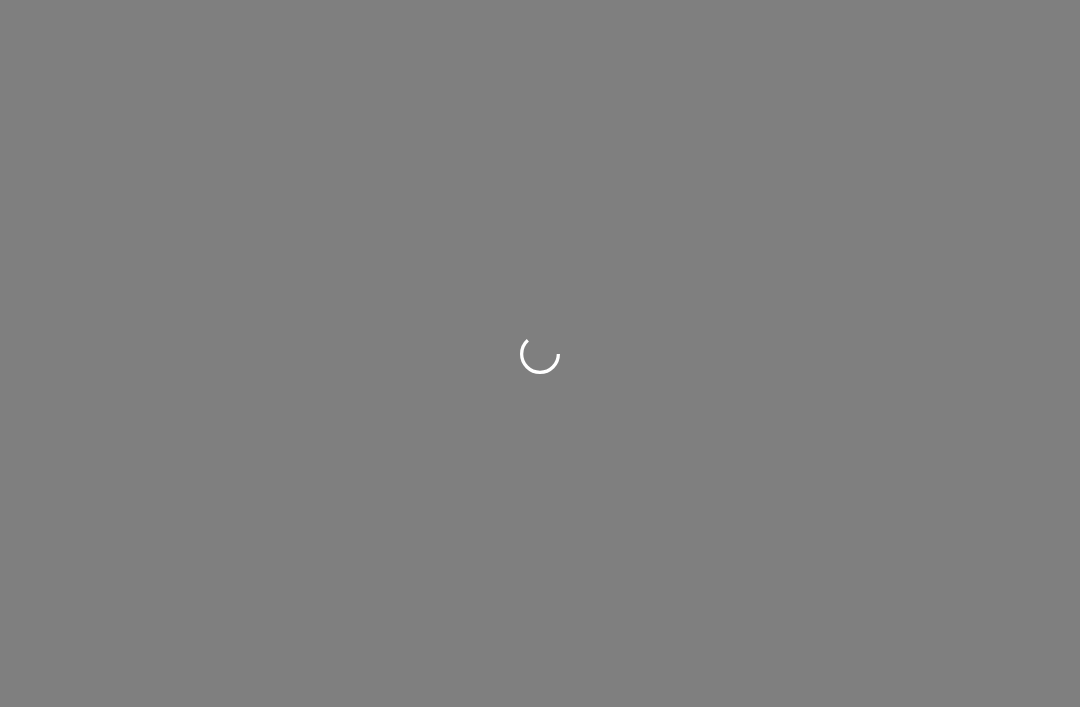 scroll, scrollTop: 0, scrollLeft: 0, axis: both 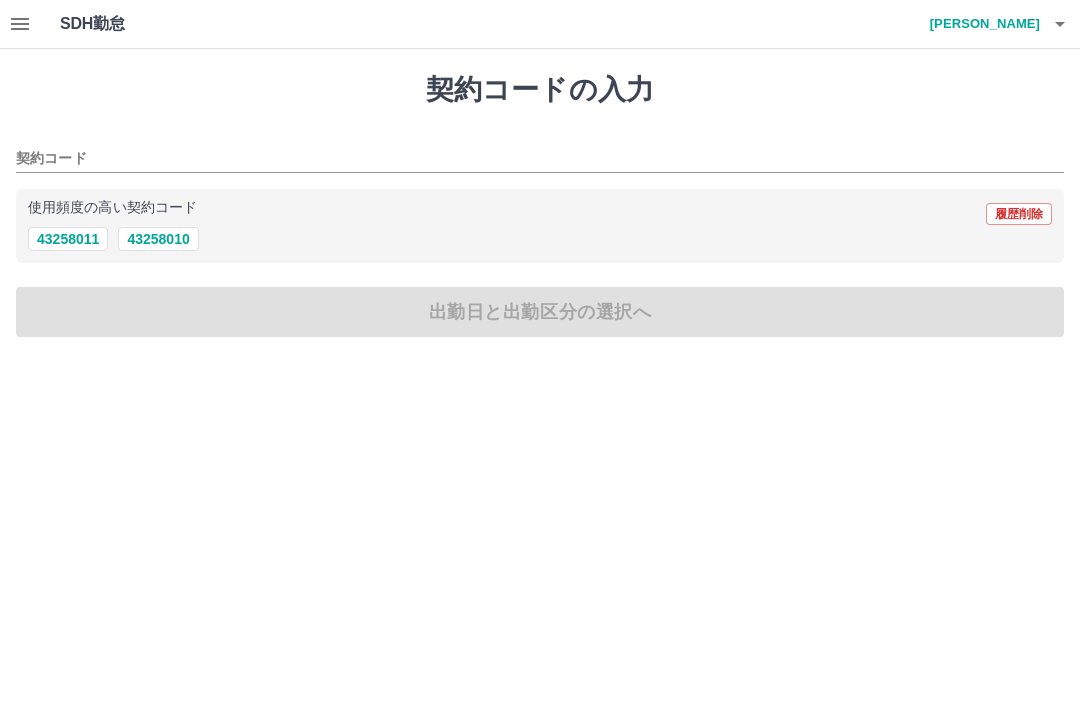 click on "43258010" at bounding box center (158, 239) 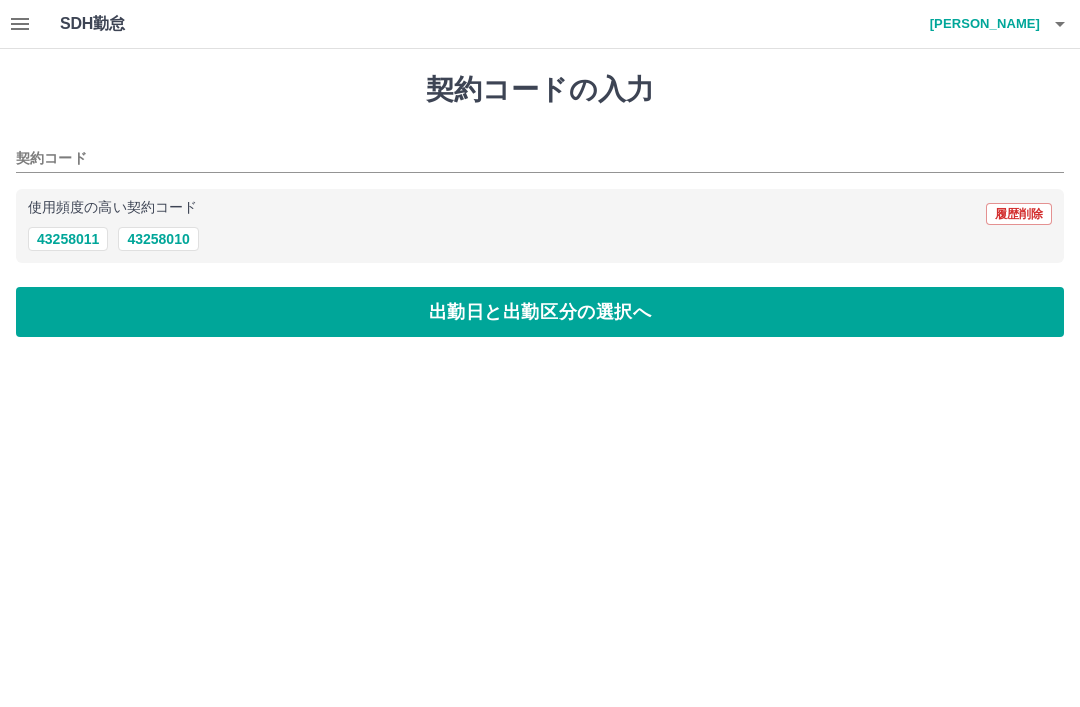 type on "********" 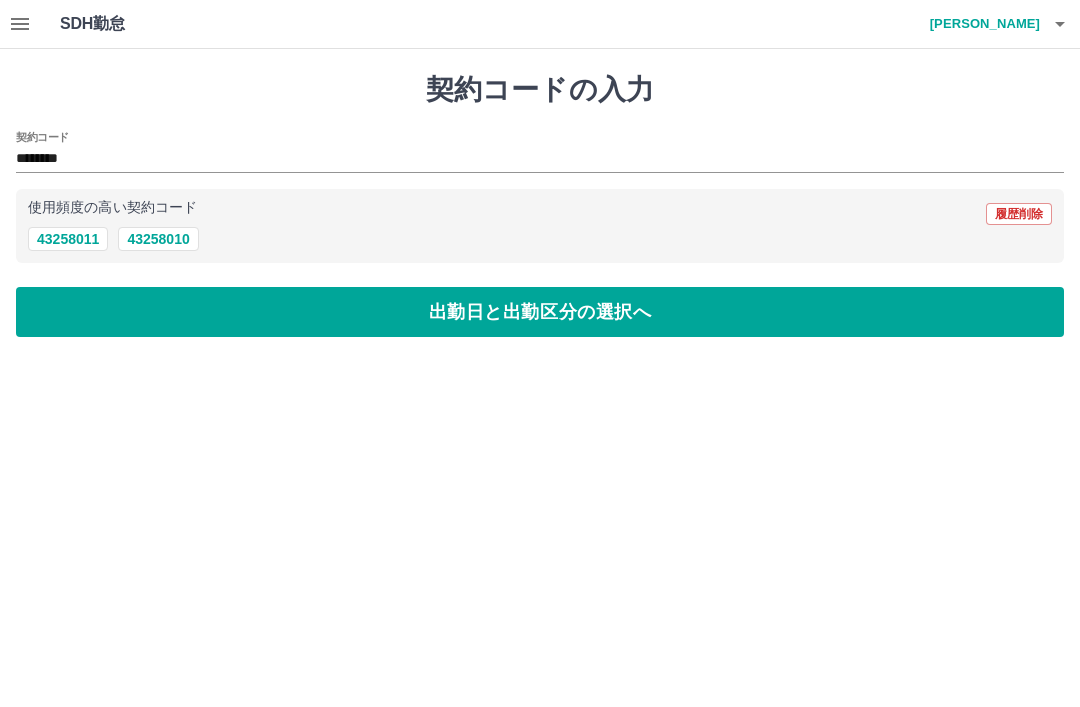 click on "出勤日と出勤区分の選択へ" at bounding box center (540, 312) 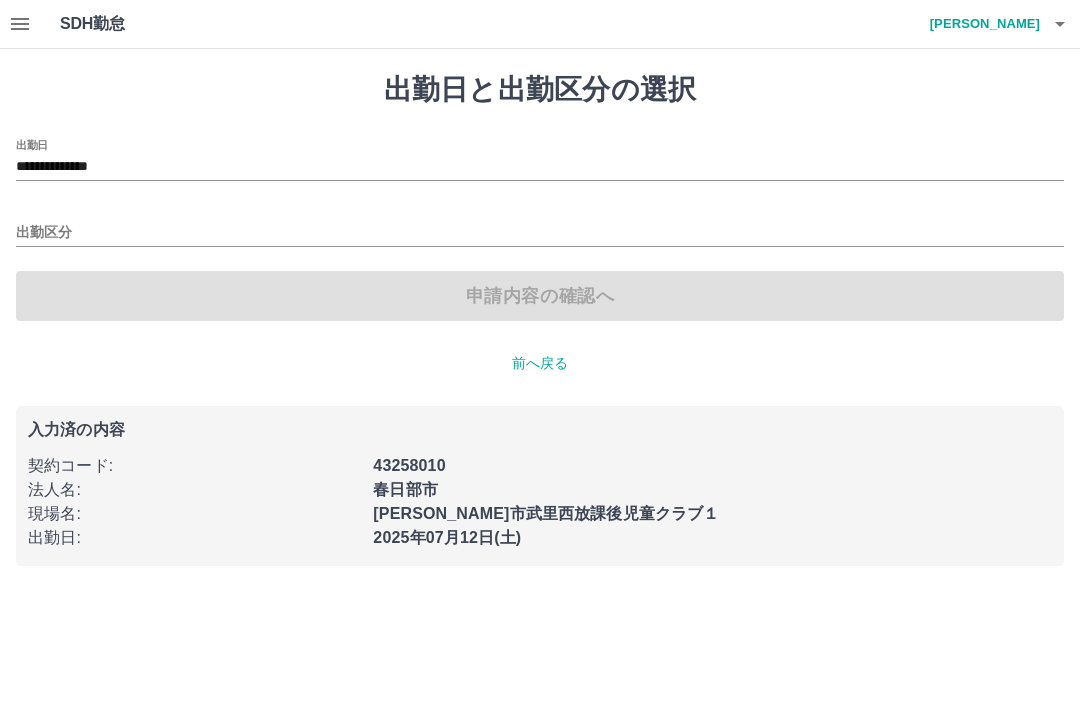 click on "出勤区分" at bounding box center [540, 233] 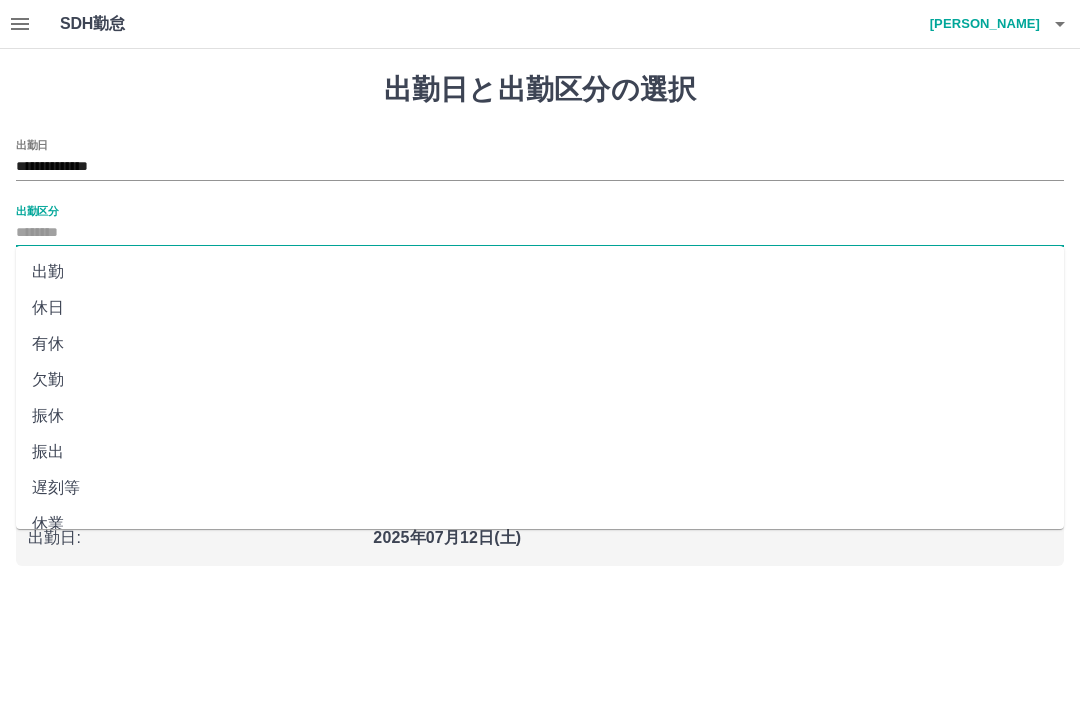 click on "休日" at bounding box center (540, 308) 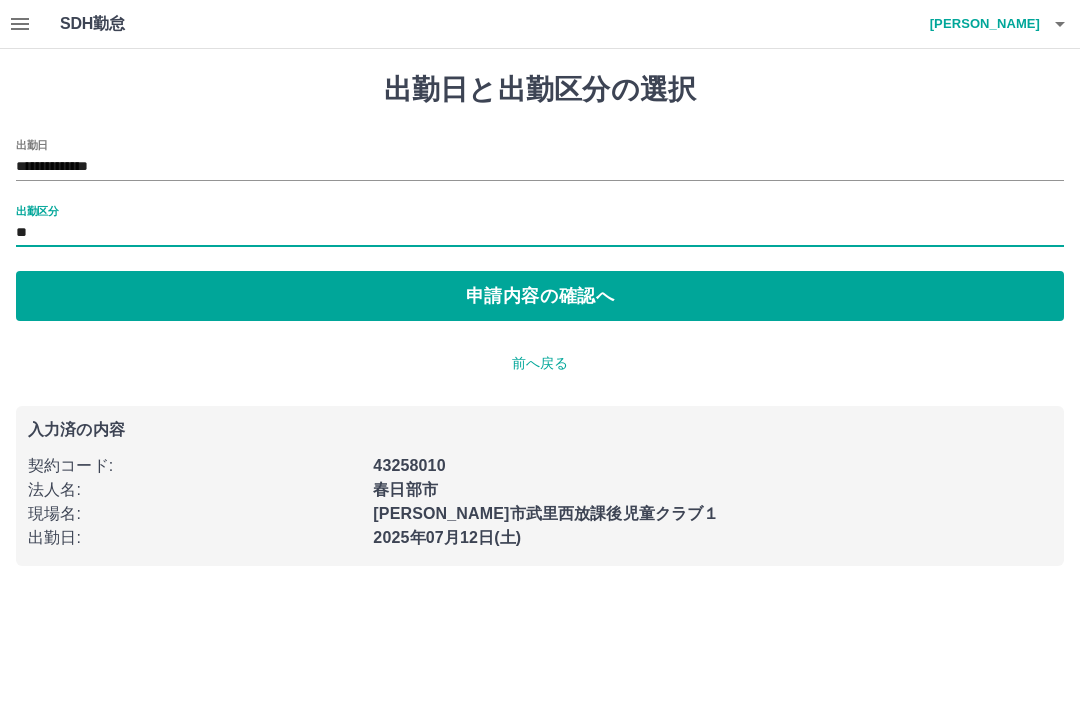 click on "申請内容の確認へ" at bounding box center [540, 296] 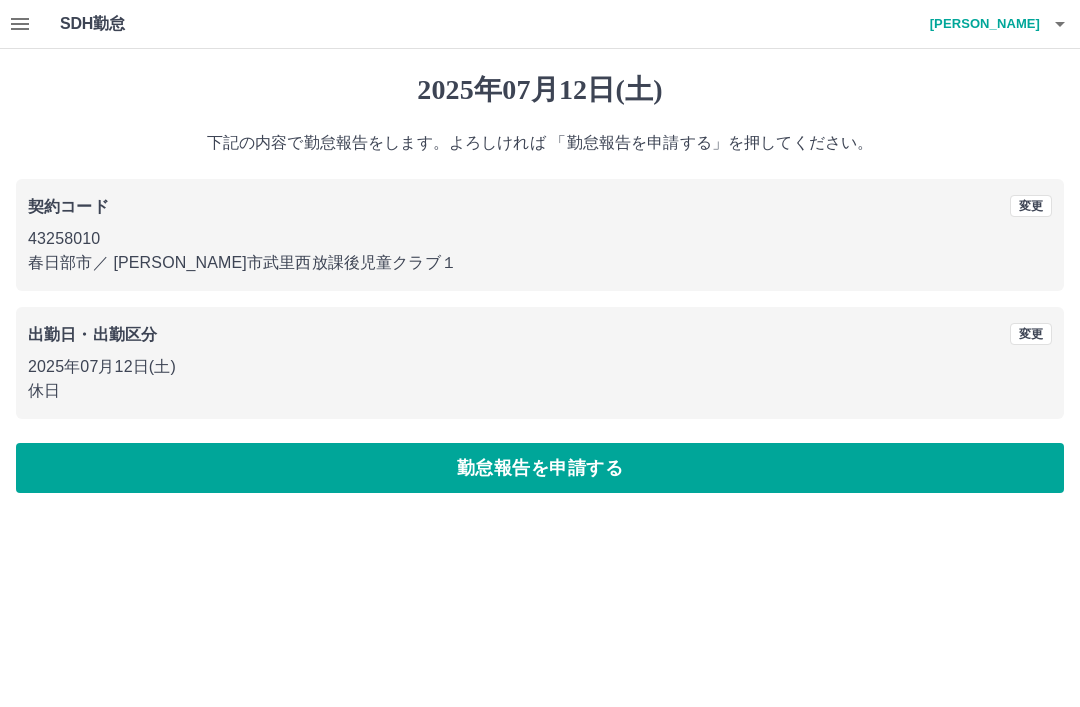 click on "勤怠報告を申請する" at bounding box center [540, 468] 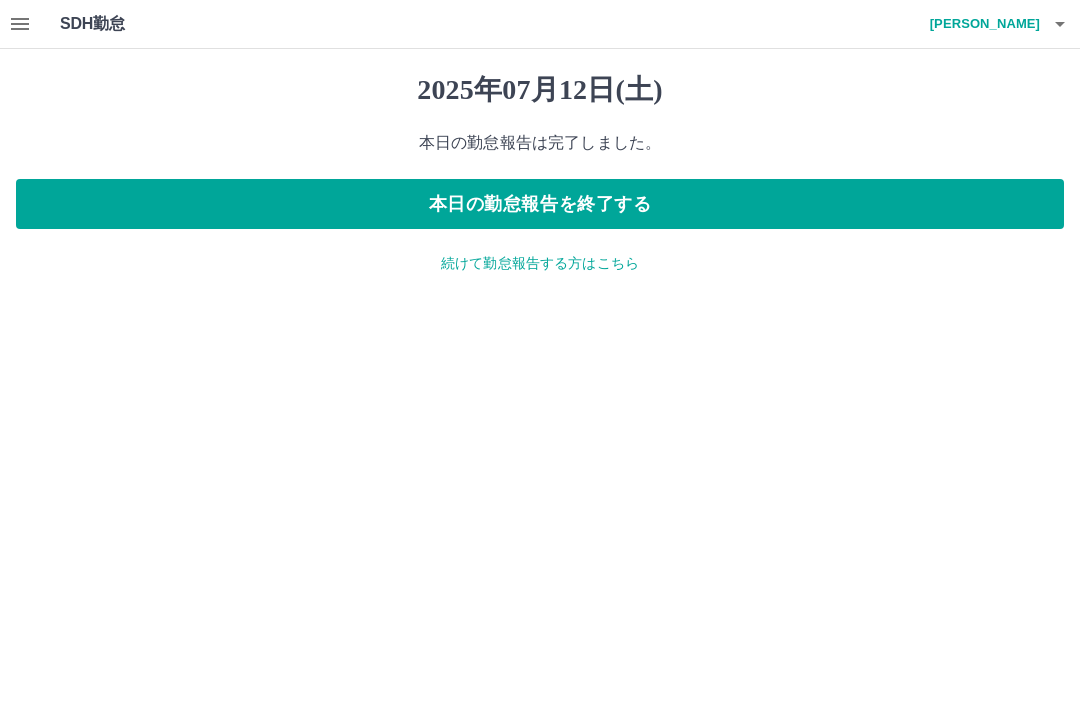 click on "続けて勤怠報告する方はこちら" at bounding box center (540, 263) 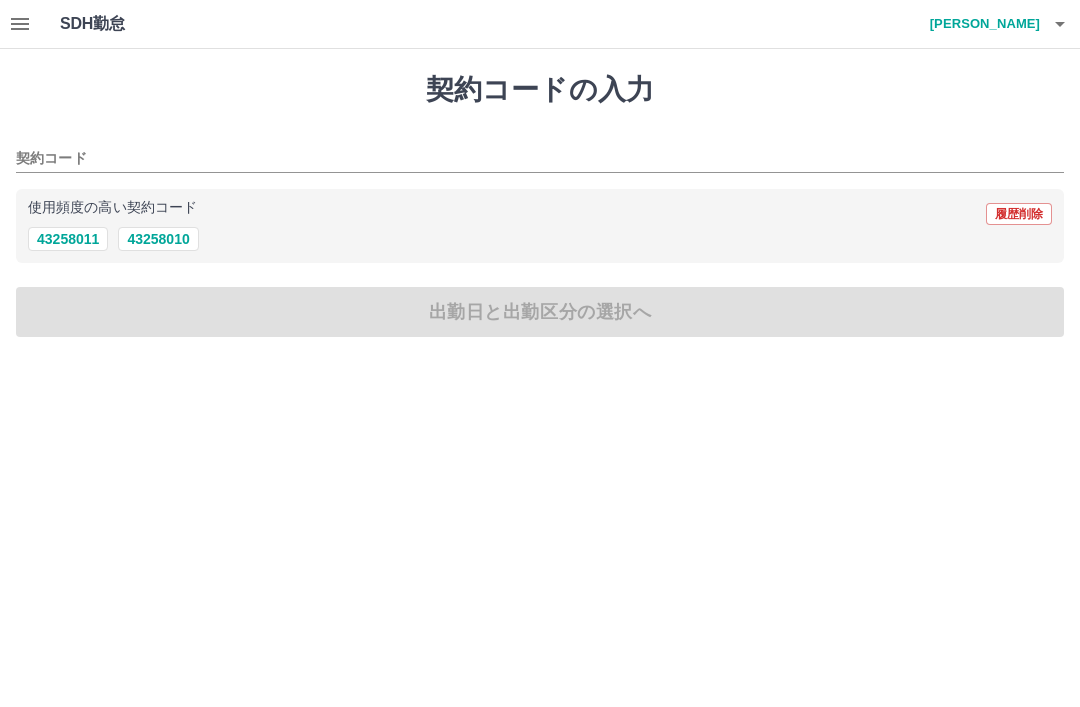 click on "43258010" at bounding box center (158, 239) 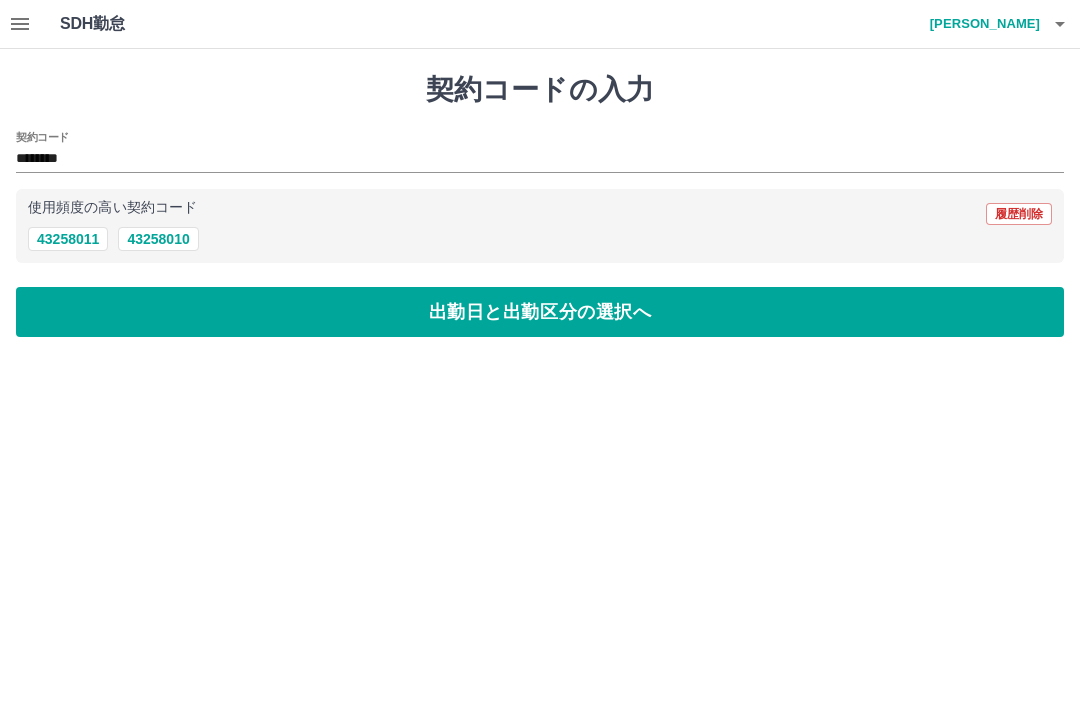click on "出勤日と出勤区分の選択へ" at bounding box center (540, 312) 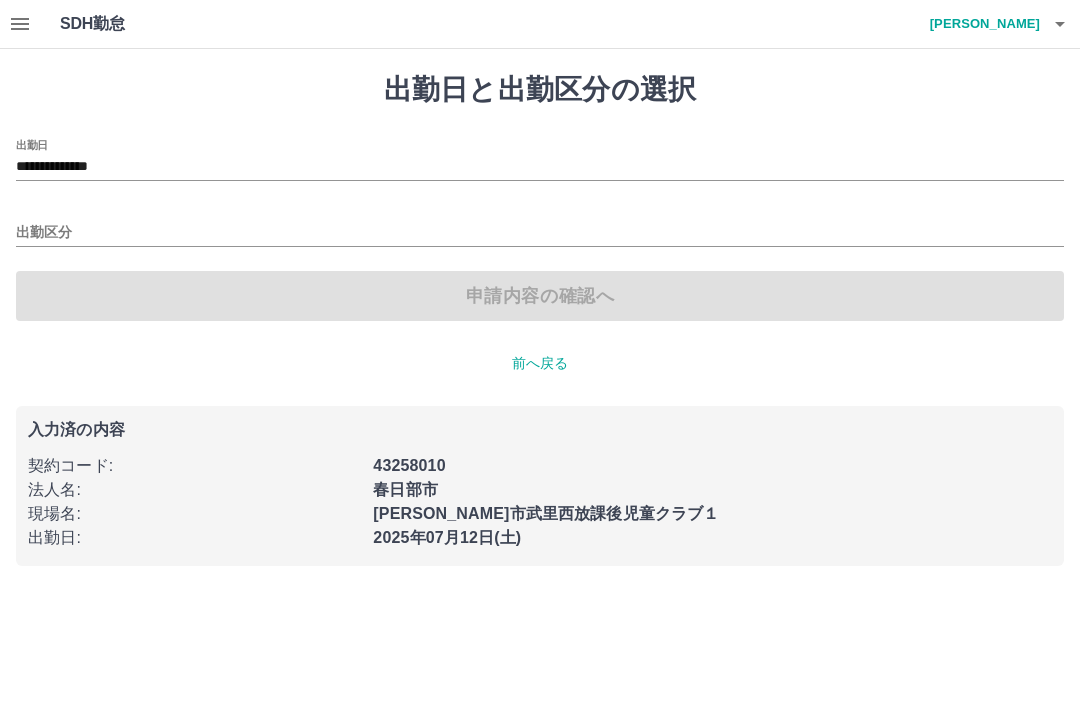 click on "**********" at bounding box center [540, 167] 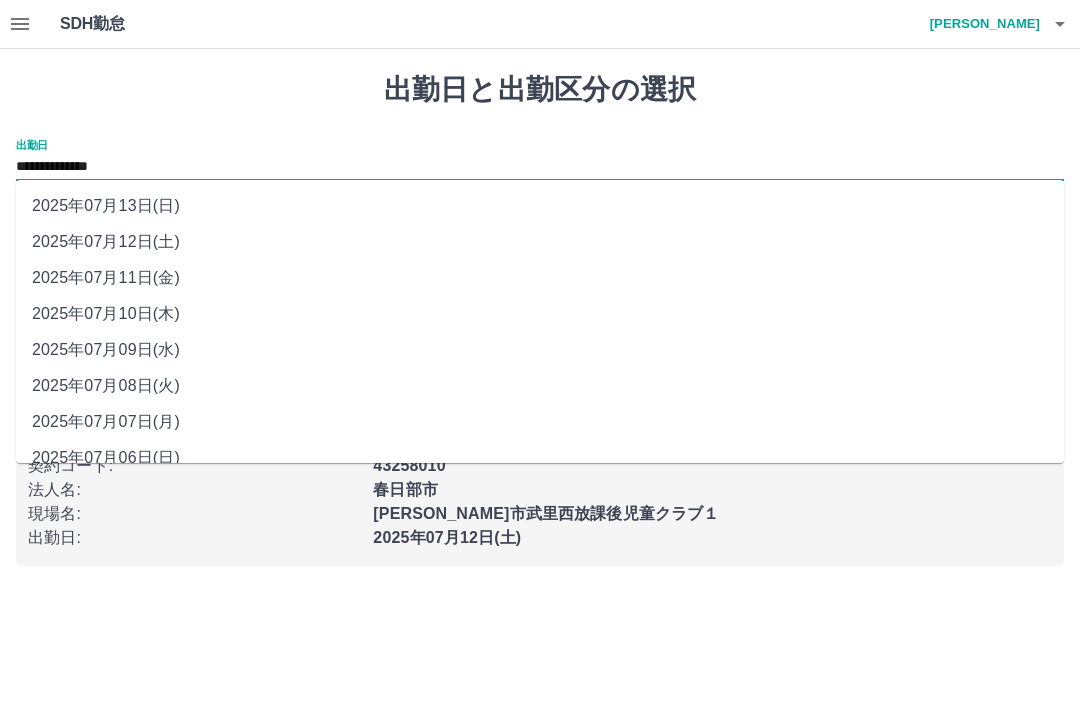 click on "2025年07月13日(日)" at bounding box center (540, 206) 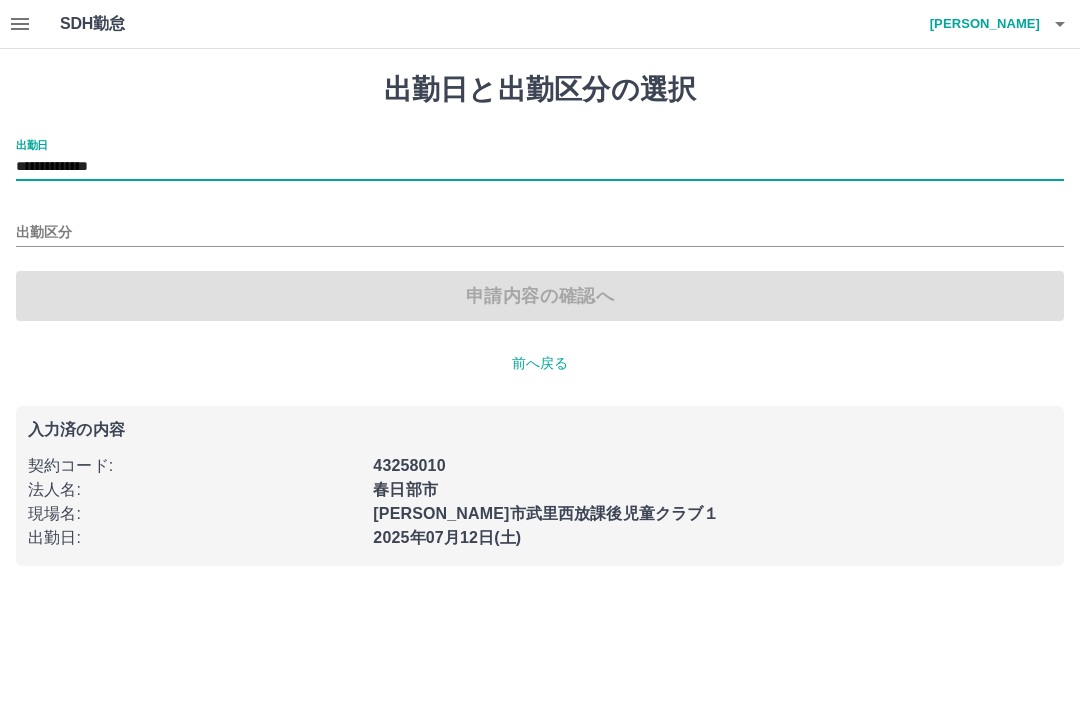 click on "出勤区分" at bounding box center [540, 233] 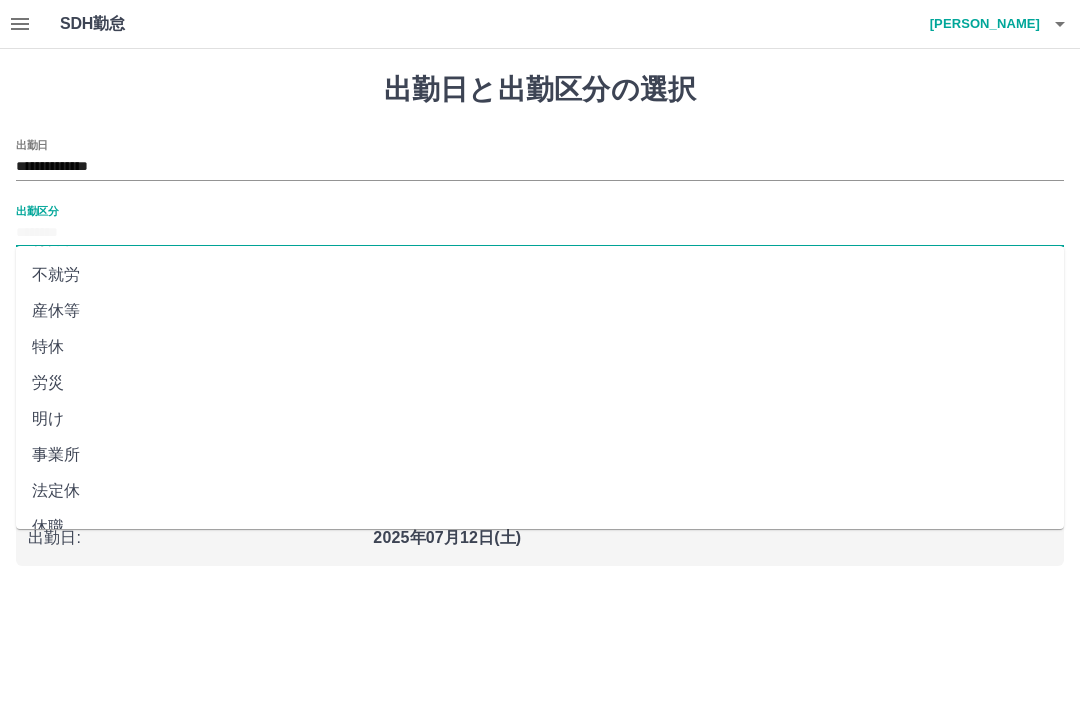 scroll, scrollTop: 356, scrollLeft: 0, axis: vertical 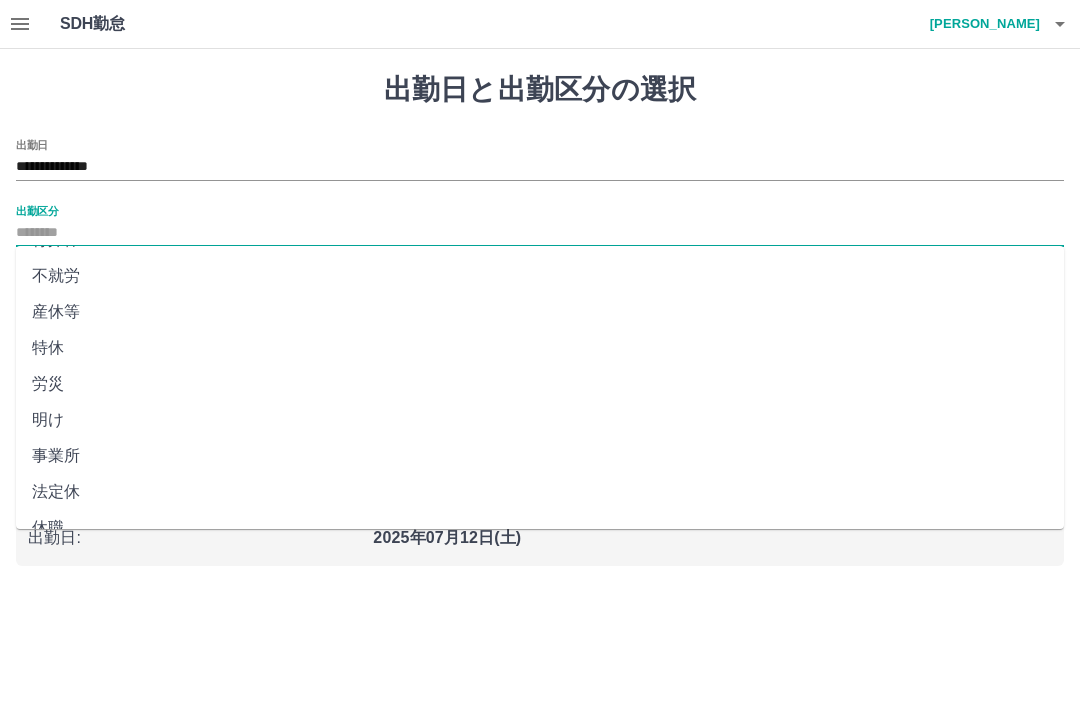 click on "法定休" at bounding box center (540, 492) 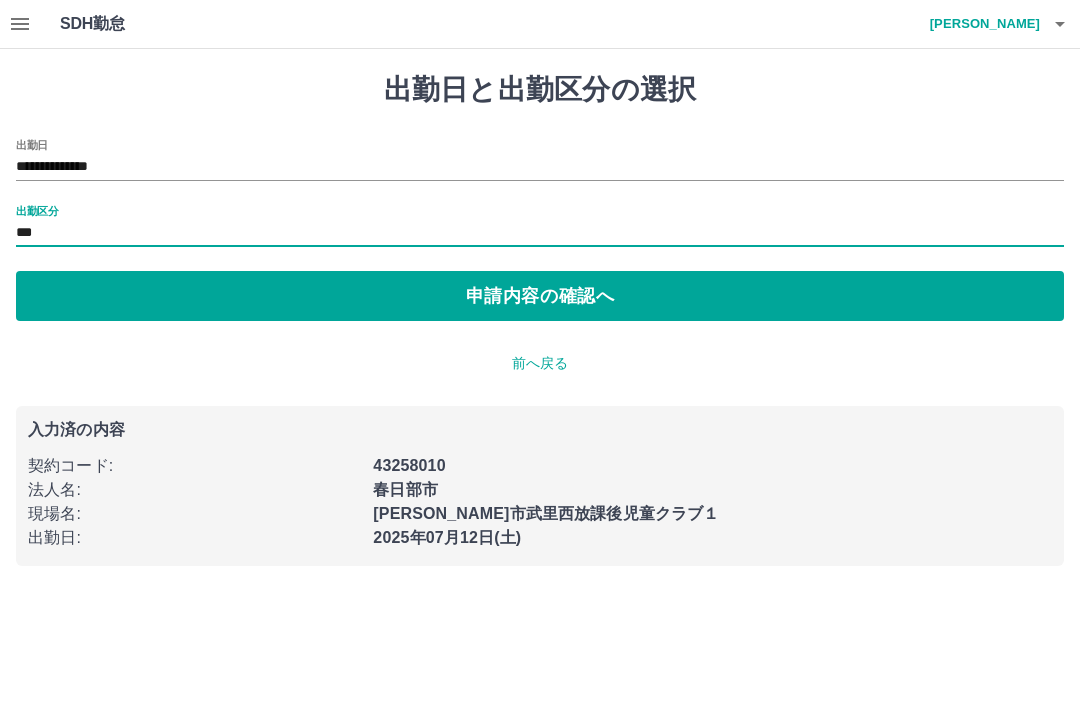 click on "申請内容の確認へ" at bounding box center (540, 296) 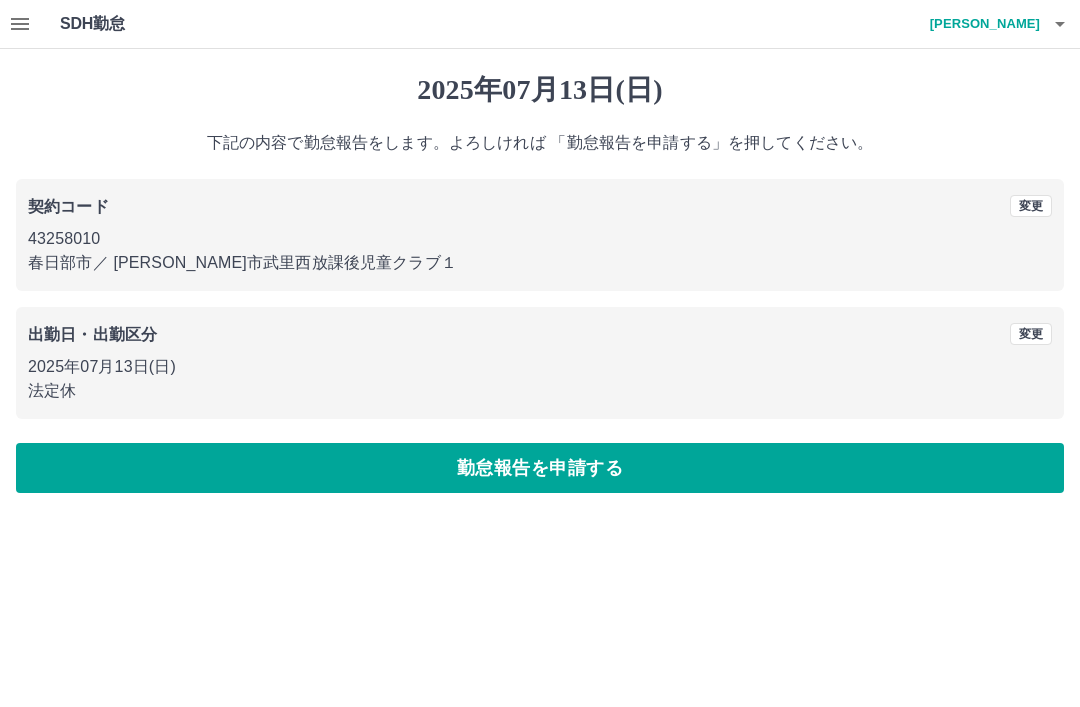 click on "勤怠報告を申請する" at bounding box center (540, 468) 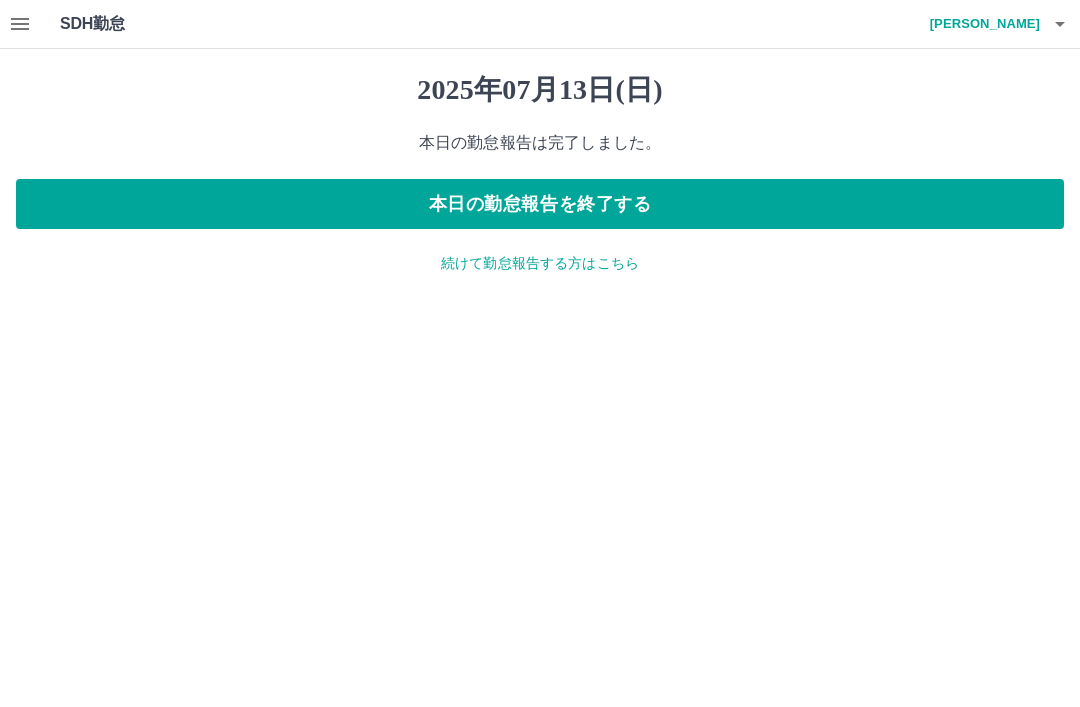 click on "2025年07月13日(日) 本日の勤怠報告は完了しました。 本日の勤怠報告を終了する 続けて勤怠報告する方はこちら" at bounding box center (540, 173) 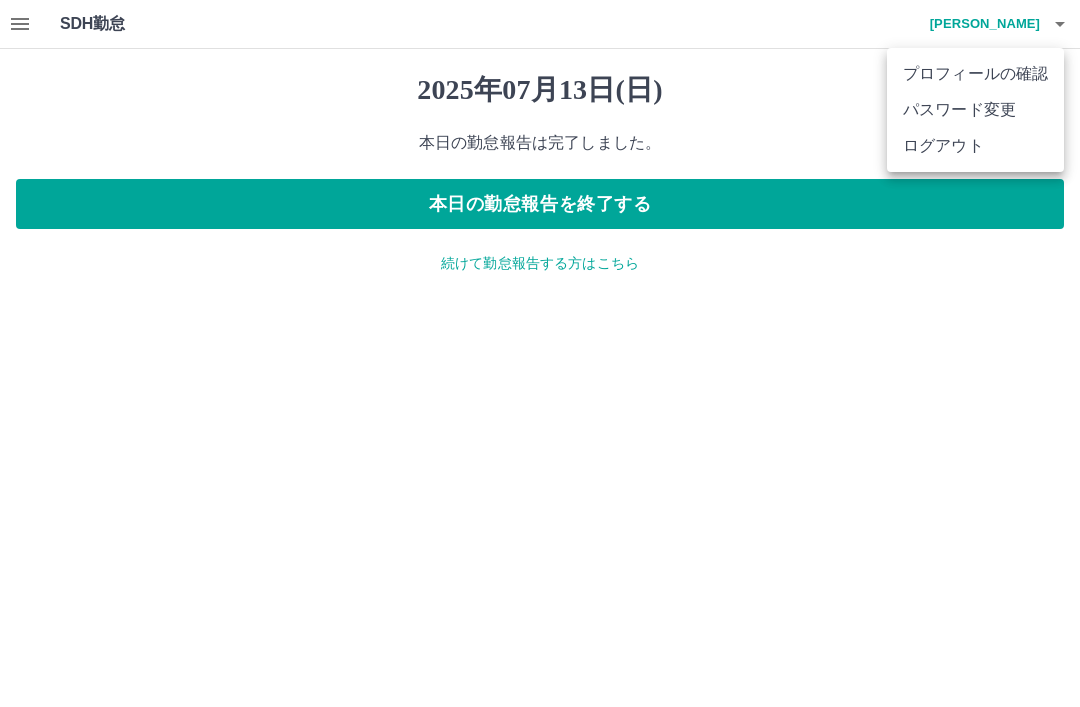 click on "ログアウト" at bounding box center (975, 146) 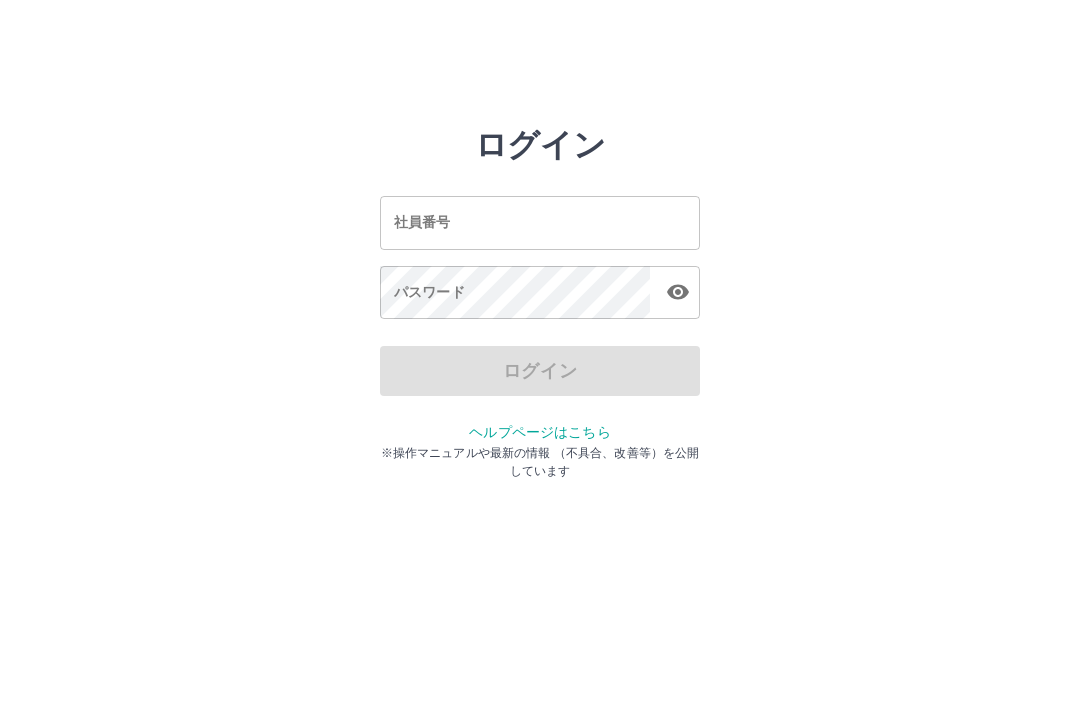 scroll, scrollTop: 0, scrollLeft: 0, axis: both 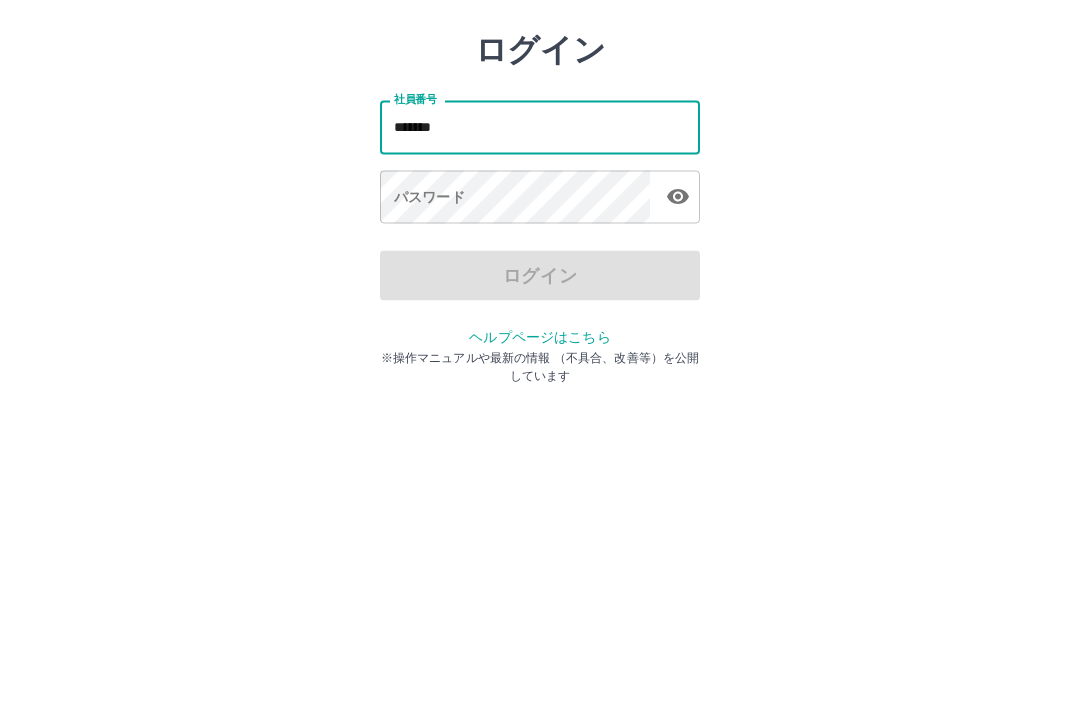 type on "*******" 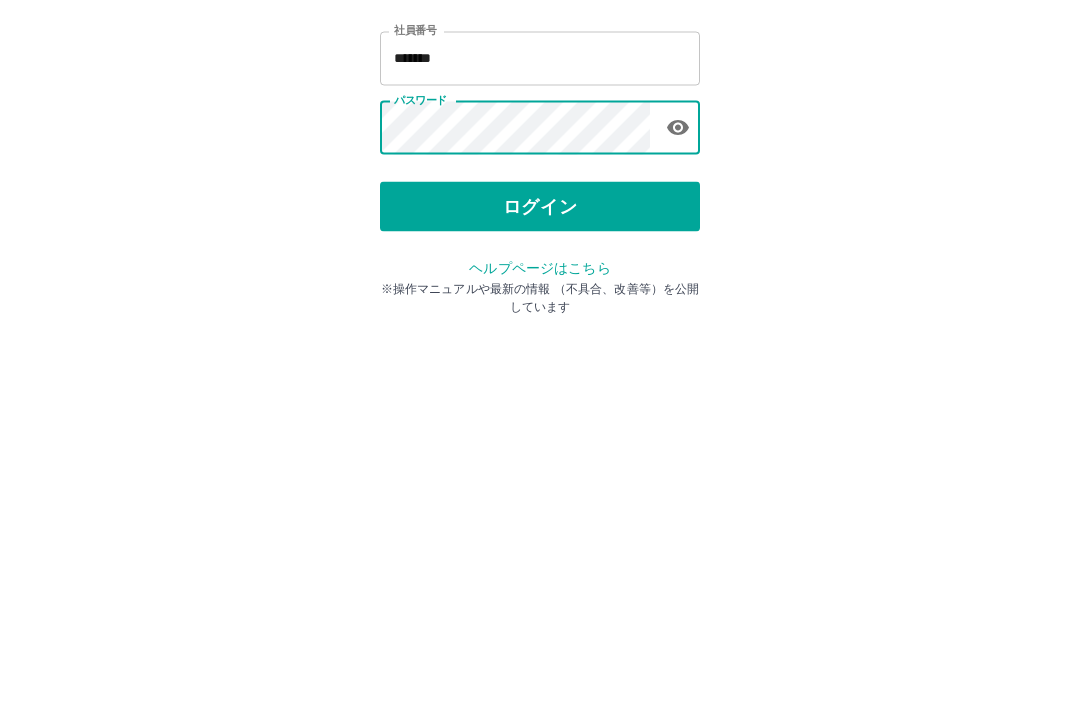 click on "ログイン" at bounding box center [540, 371] 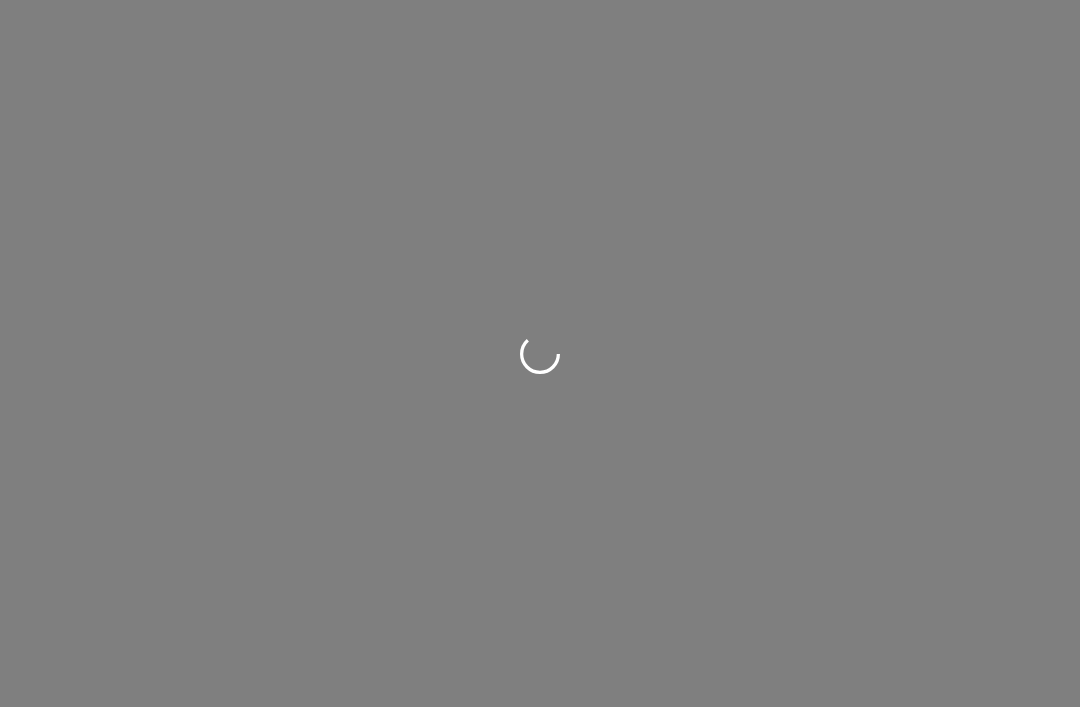 scroll, scrollTop: 0, scrollLeft: 0, axis: both 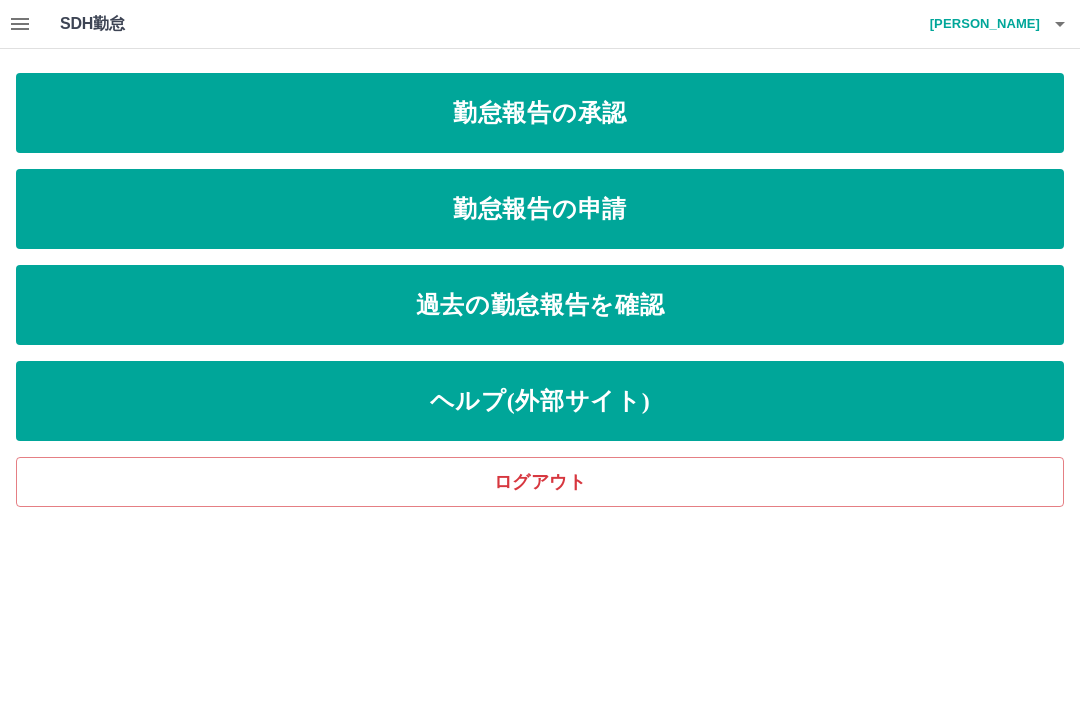 click on "勤怠報告の承認" at bounding box center [540, 113] 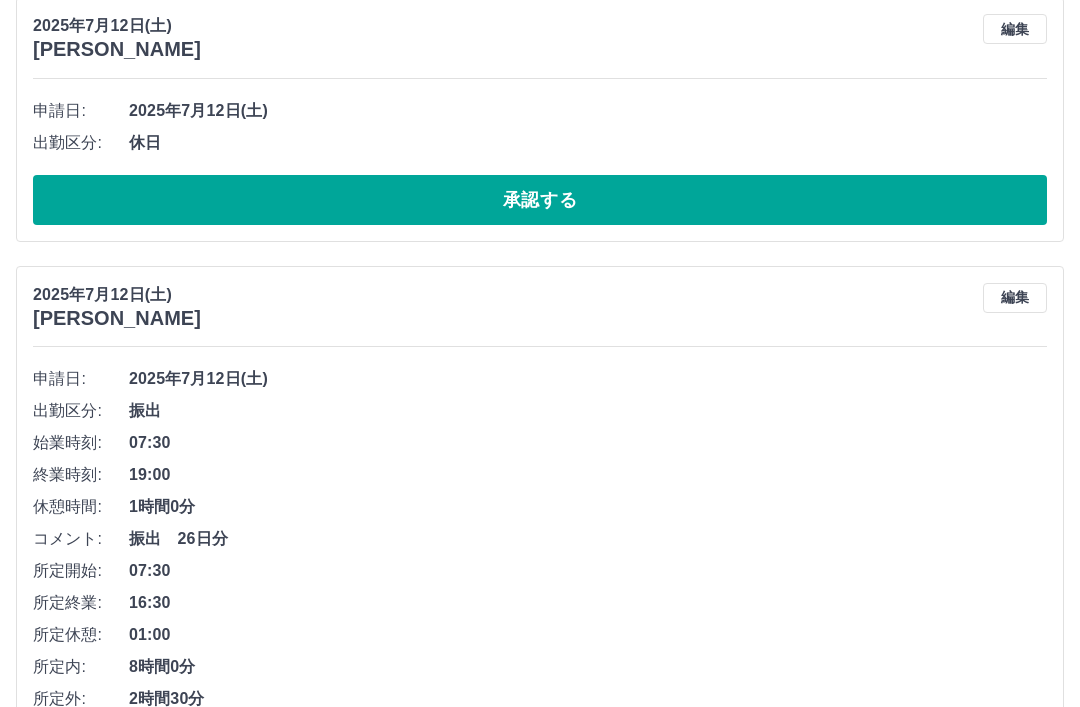 scroll, scrollTop: 822, scrollLeft: 0, axis: vertical 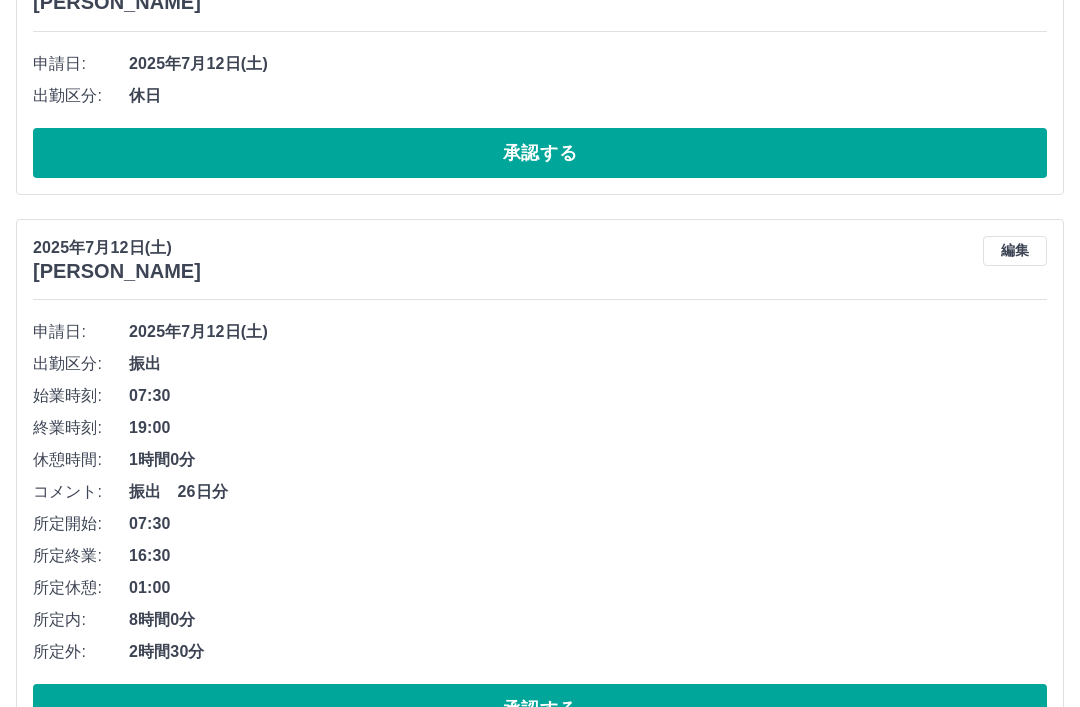 click on "承認する" at bounding box center (540, 709) 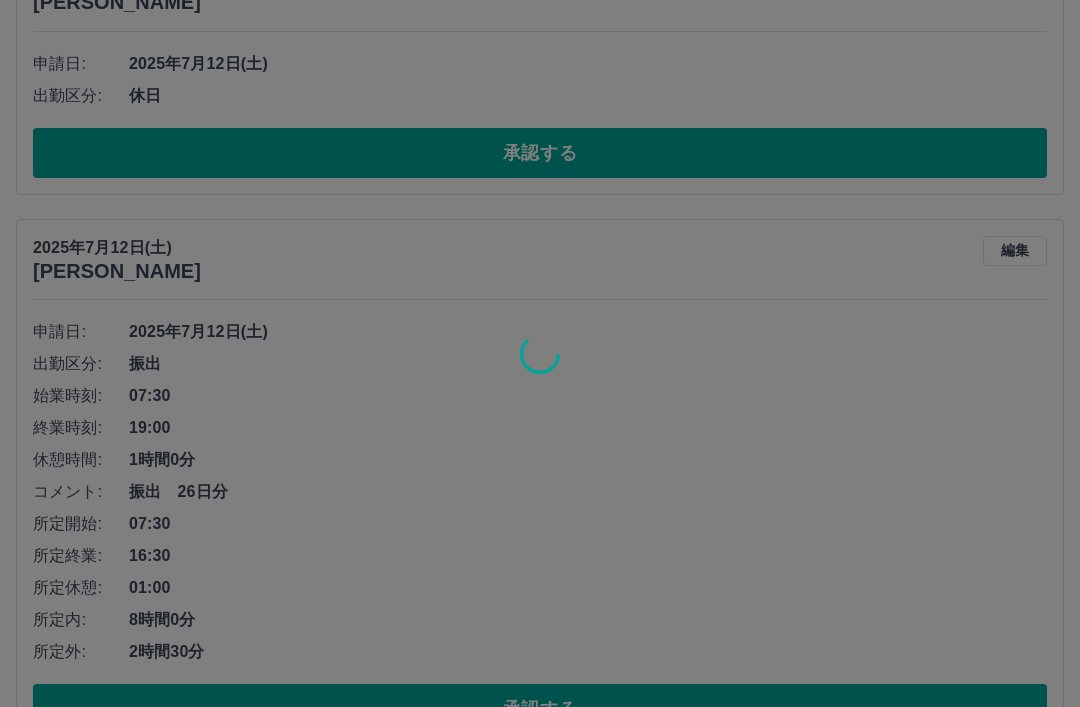 scroll, scrollTop: 266, scrollLeft: 0, axis: vertical 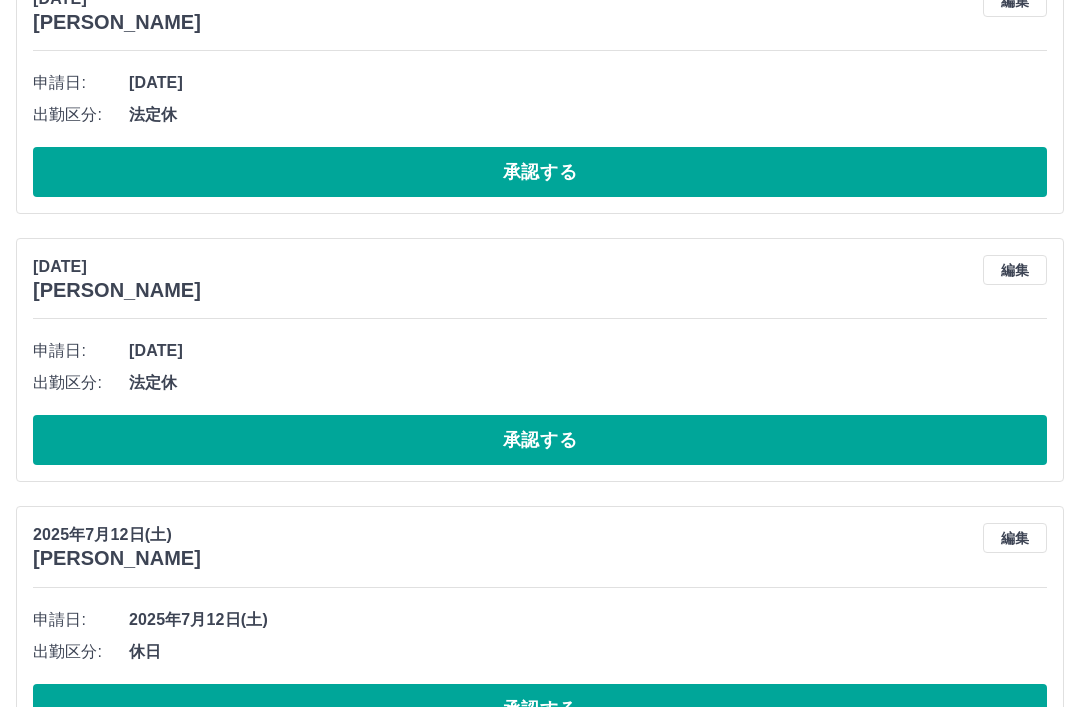 click on "勤怠報告の承認 [DATE] **** 7月 * 未承認 休日 承認済み [DATE] [PERSON_NAME] 編集 申請日: [DATE] 出勤区分: 法定休 承認する [DATE] [PERSON_NAME] 編集 申請日: [DATE] 出勤区分: 法定休 承認する [DATE] [PERSON_NAME] 編集 申請日: [DATE] 出勤区分: 休日 承認する" at bounding box center (540, 279) 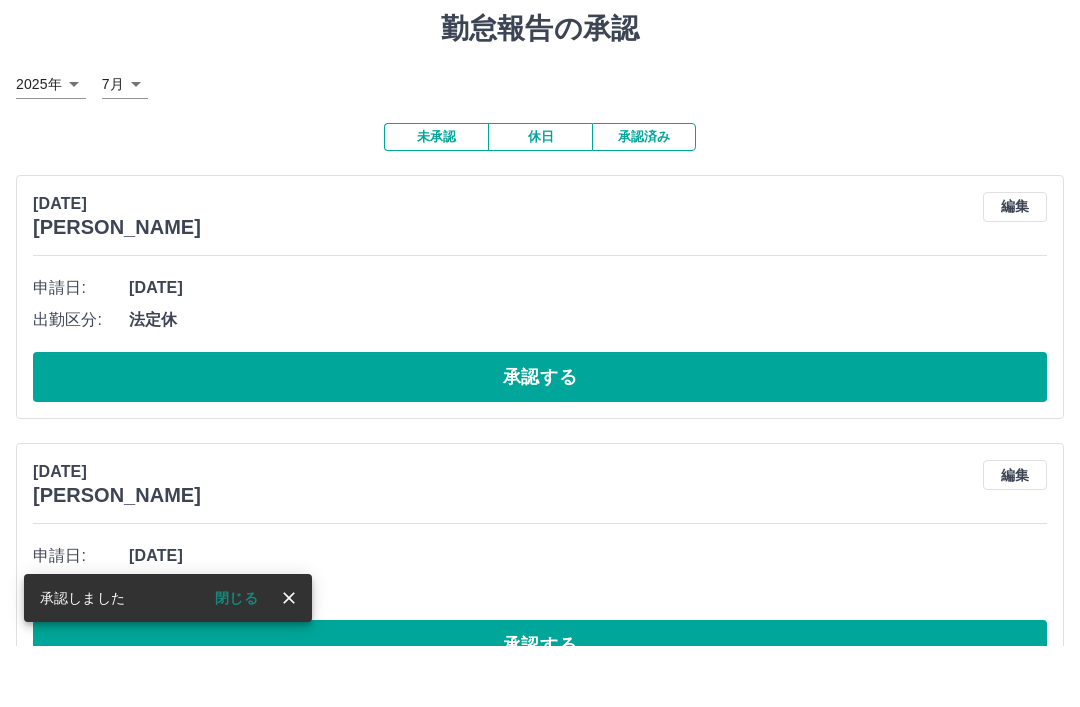 scroll, scrollTop: 62, scrollLeft: 0, axis: vertical 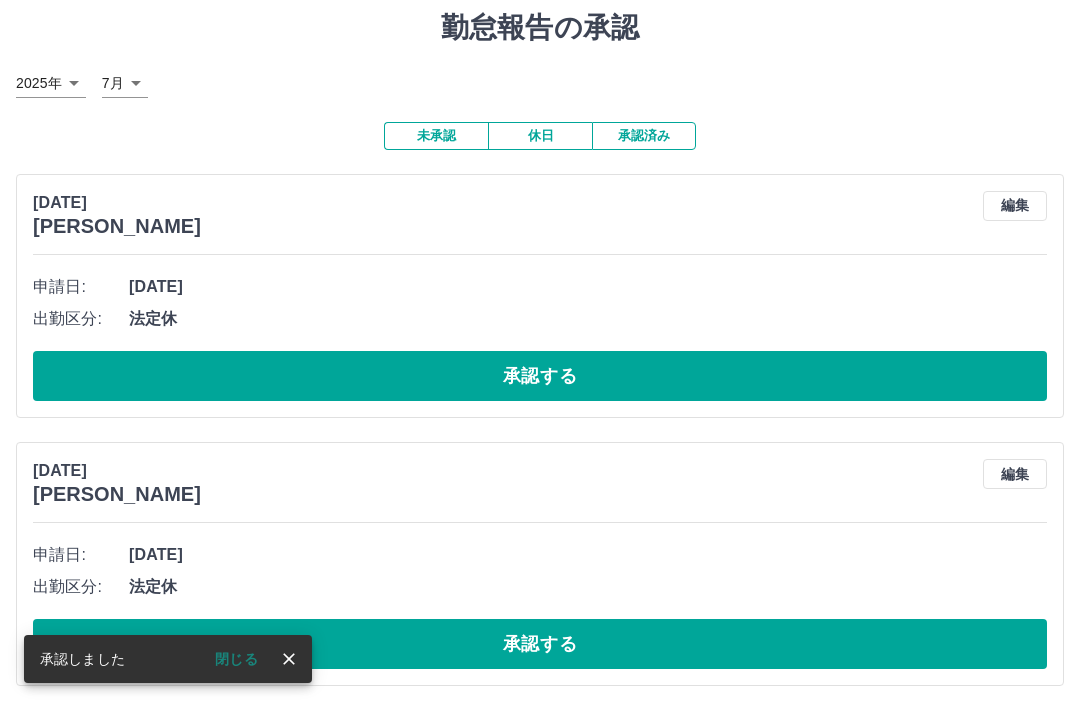 click on "承認する" at bounding box center (540, 644) 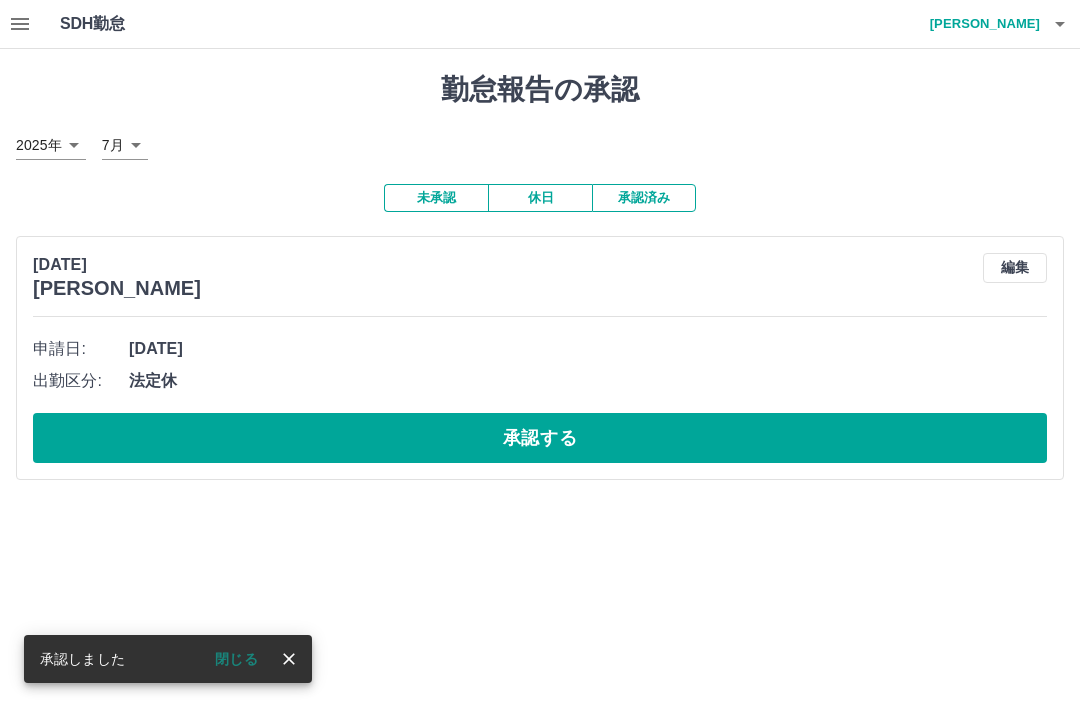 scroll, scrollTop: 0, scrollLeft: 0, axis: both 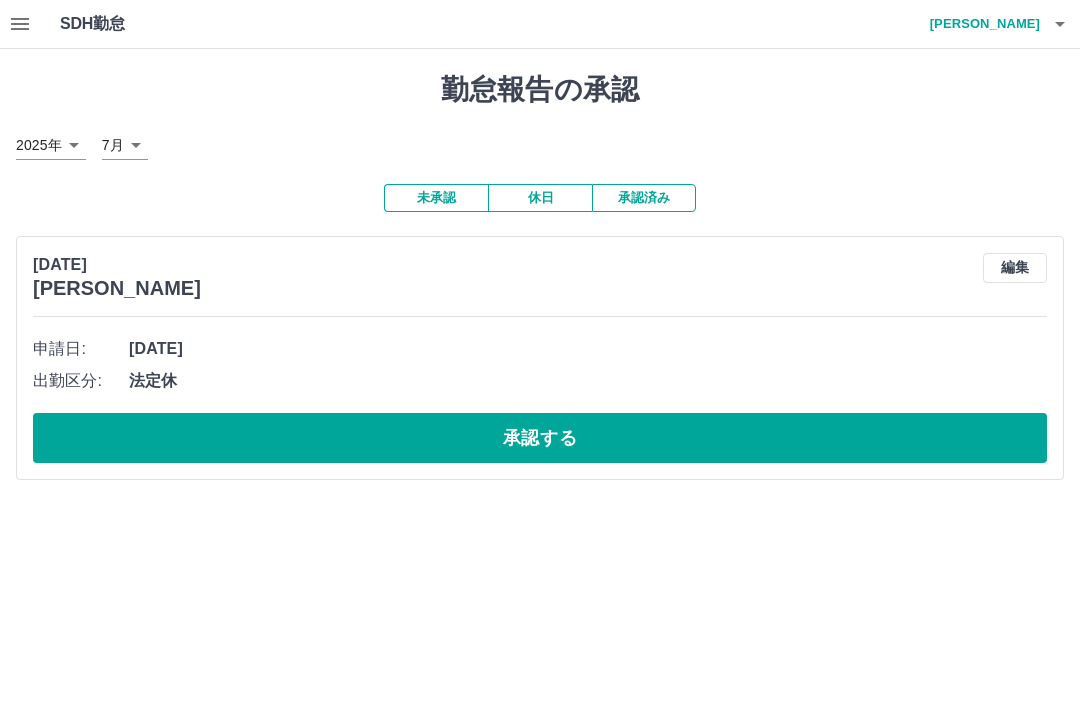 click on "承認する" at bounding box center (540, 438) 